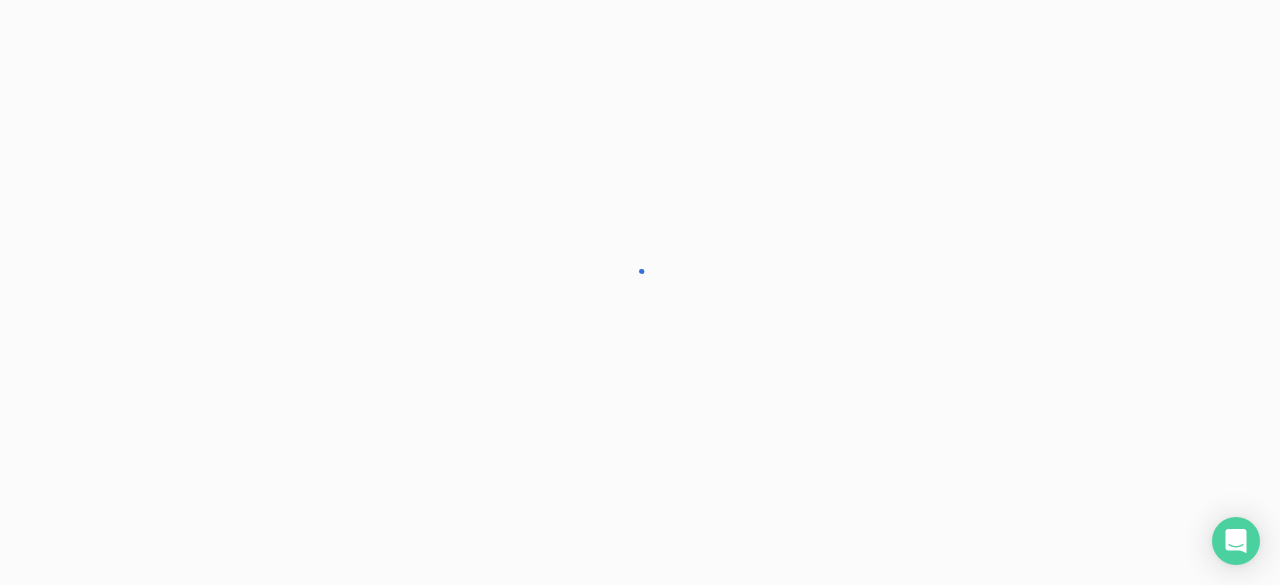 scroll, scrollTop: 0, scrollLeft: 0, axis: both 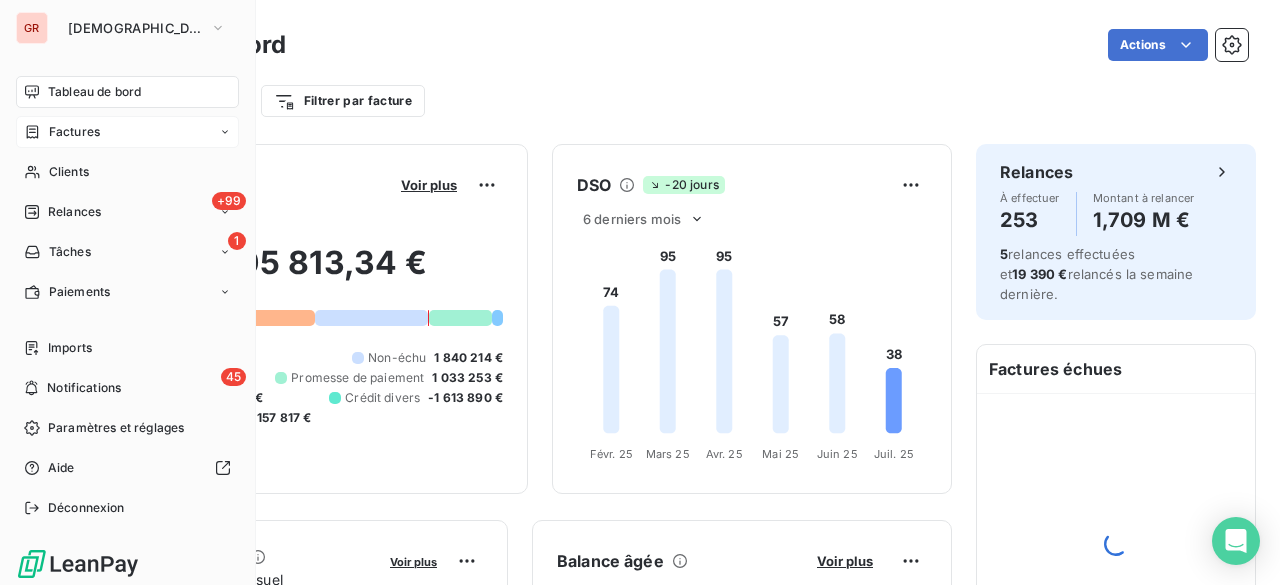 click on "Factures" at bounding box center (74, 132) 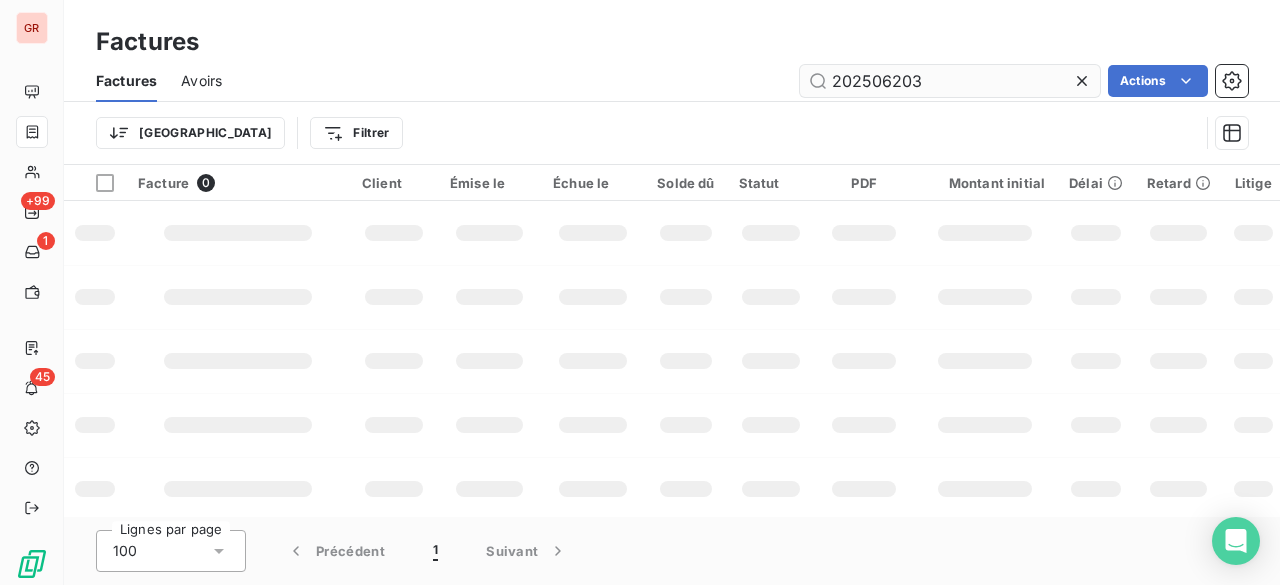 click on "202506203" at bounding box center [950, 81] 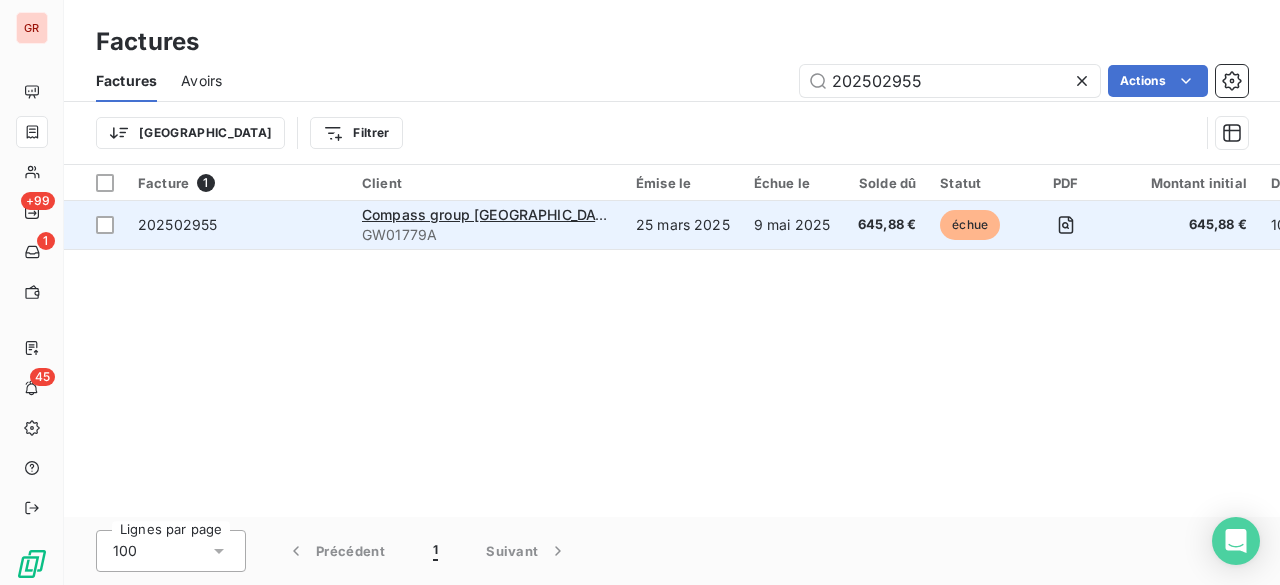 type on "202502955" 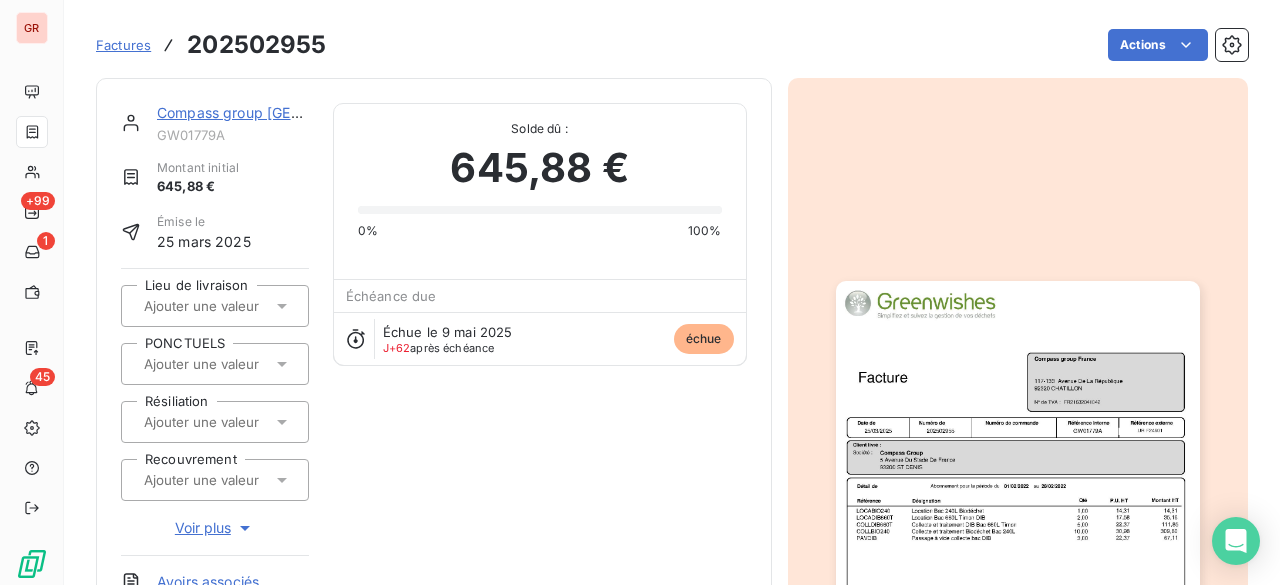 click at bounding box center [1018, 538] 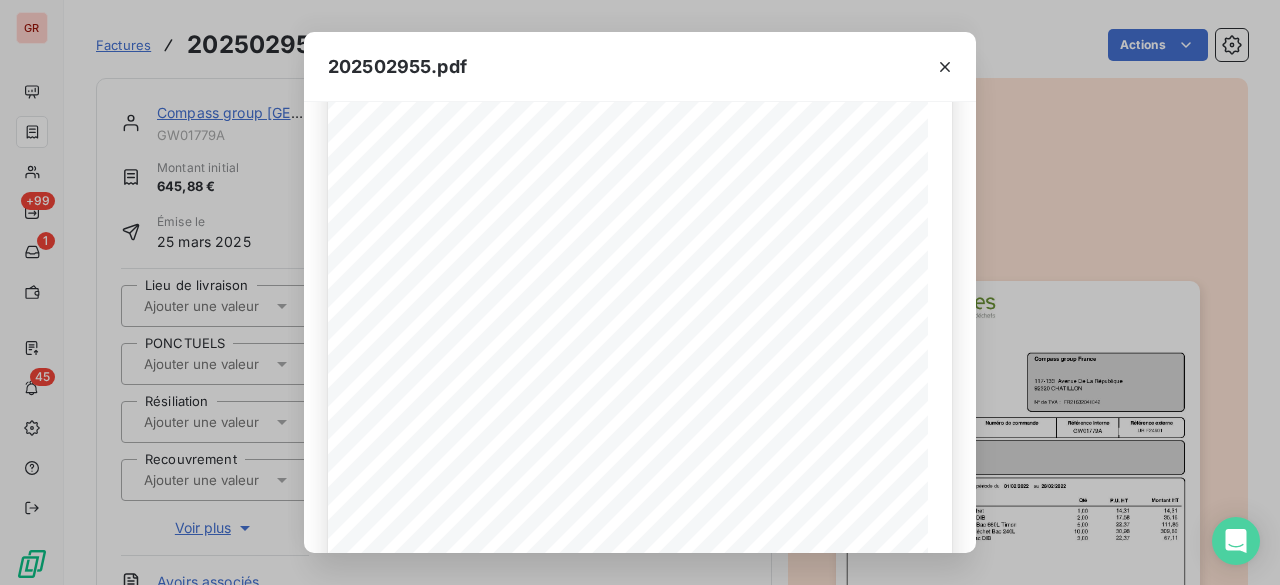 scroll, scrollTop: 160, scrollLeft: 0, axis: vertical 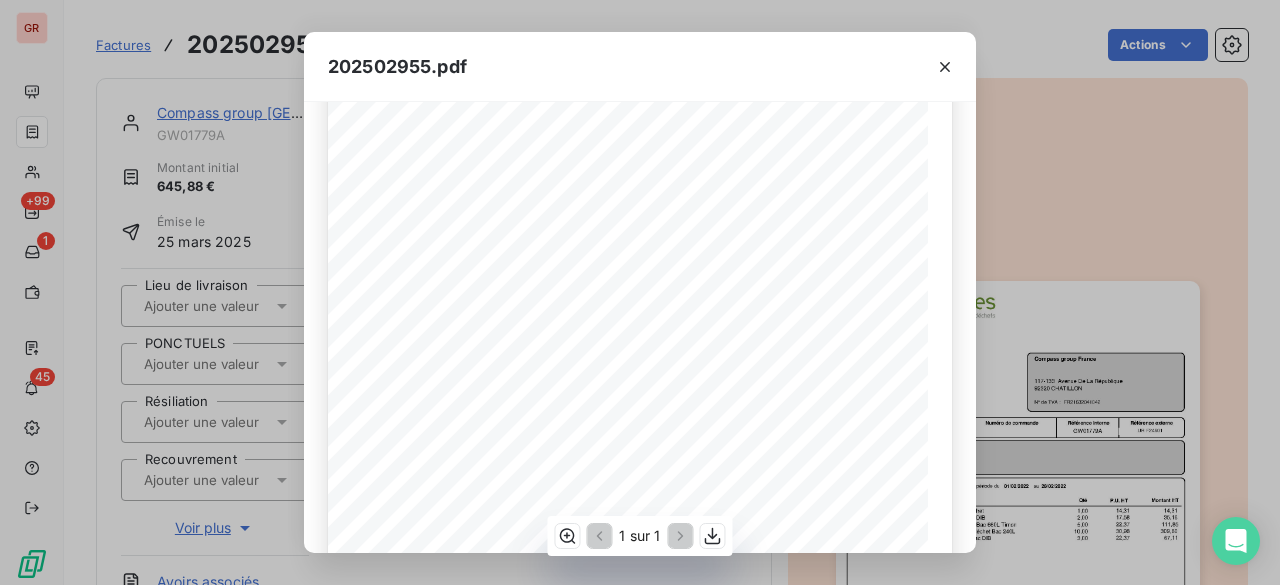 click on "GW01779A" at bounding box center (755, 211) 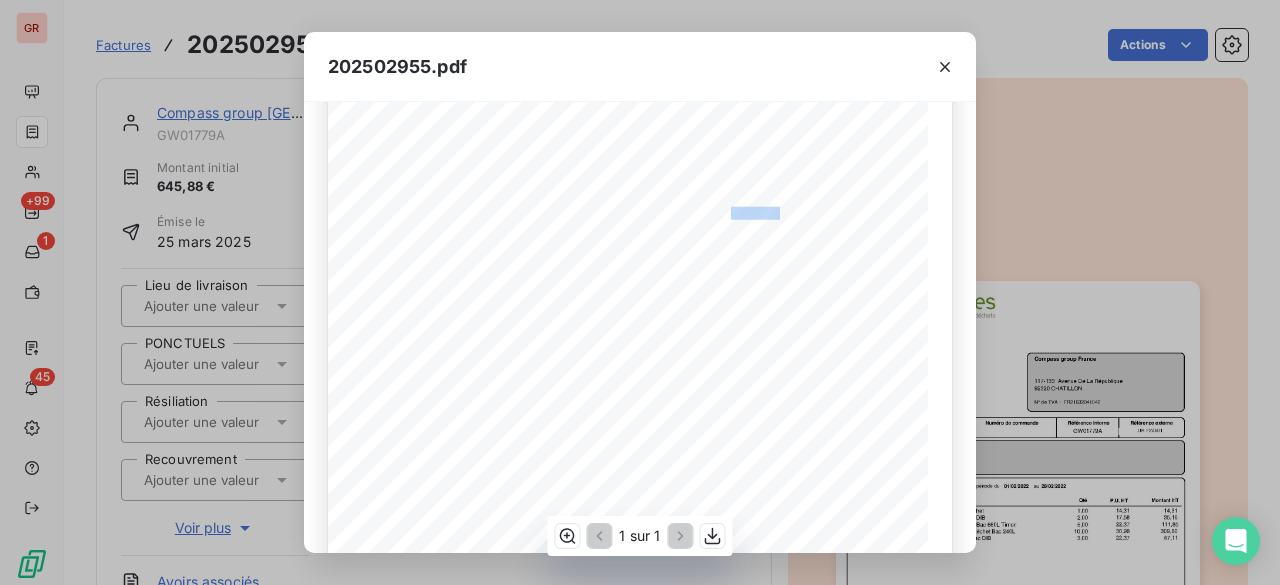 click on "GW01779A" at bounding box center [755, 211] 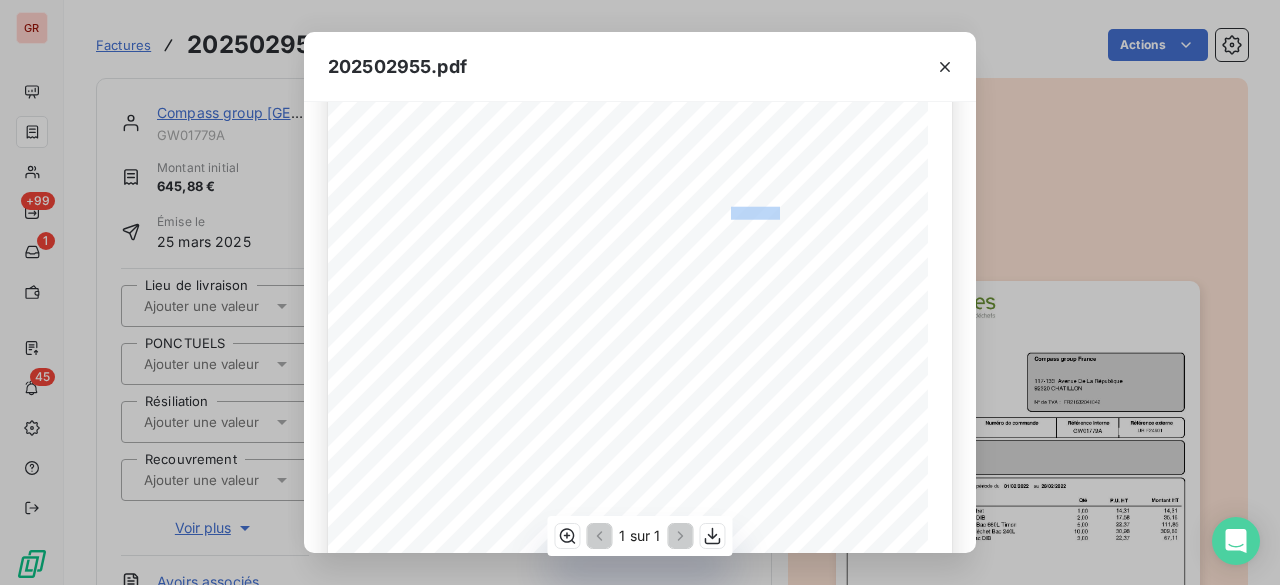 click on "Référence interne Numéro de Date de   Numéro de commande   Référence externe 5 Avenue Du Stade De France 93200 ST DENIS Client livré : Société :   Compass Group 25/03/2025   202502955   GW01779A   UR F24601 Compass group France 117-133 Avenue De La République 92320 CHATILLON Facture FR21632041042 N° de TVA : Référence   Qté   P.U. HT Désignation   Montant HT Détail de   Abonnement pour la période du   au 01/02/2022   28/02/2022 1,00 LOCABIO240   Location Bac 240L Biodéchet   14,31 14,31 2,00 LOCADIB660T   Location Bac 660L Timon DIB   35,16 17,58 5,00 COLLDIB660T   Collecte et traitement DIB Bac 660L Timon   111,85 22,37 10,00 COLLBIO240   Collecte et traitement Biodéchet Bac 240L   309,80 30,98 3,00 PAVDIB   Passage à vide collecte bac DIB   67,11 22,37 Tout retard de règlement donnera lieu de plein droit et sans qu'aucune mise en demeure ne soit nécessaire au paiement de pénalités de retard sur la base du taux de la BCE majoré de 10 (dix) Total HT Total TTC Acompte le 09/05/2025   1" at bounding box center [640, 390] 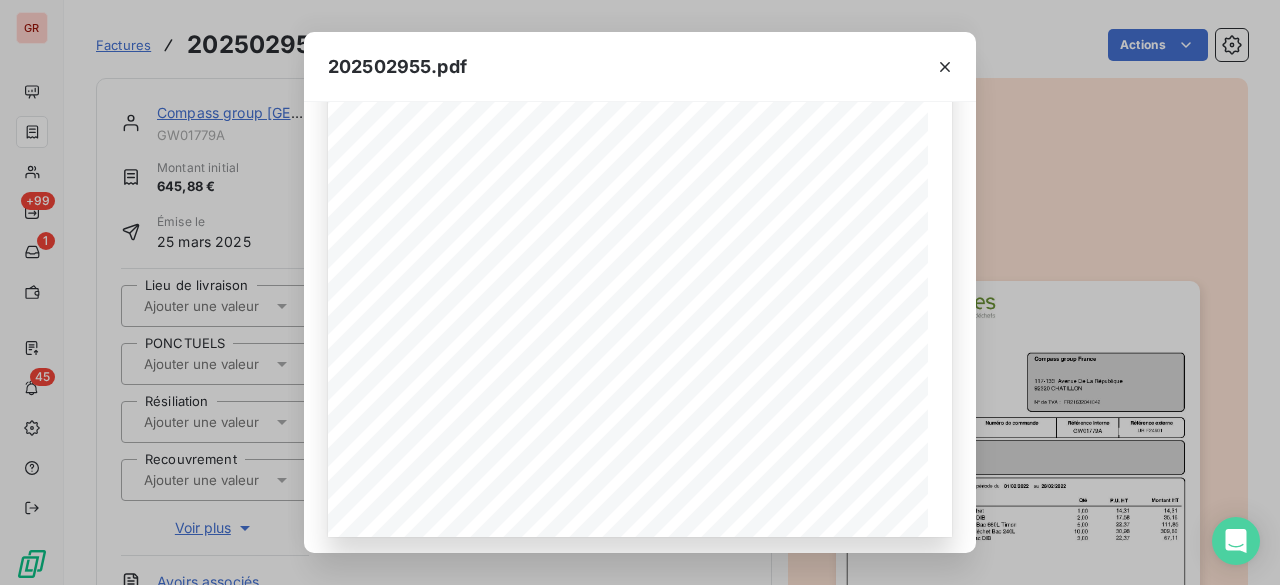 scroll, scrollTop: 220, scrollLeft: 0, axis: vertical 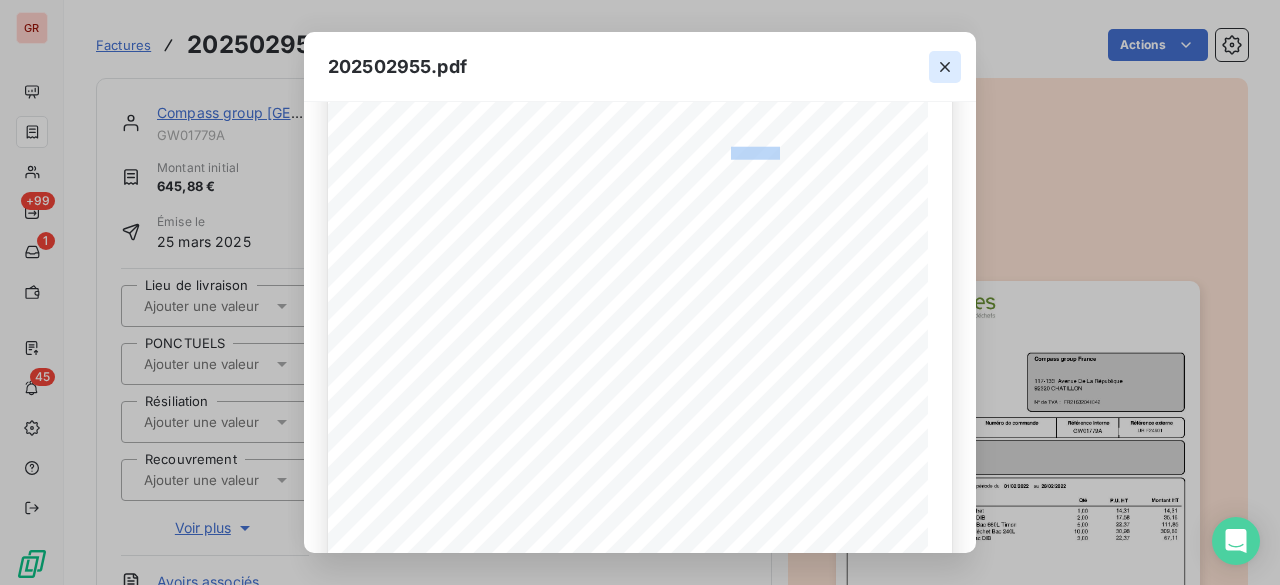 click 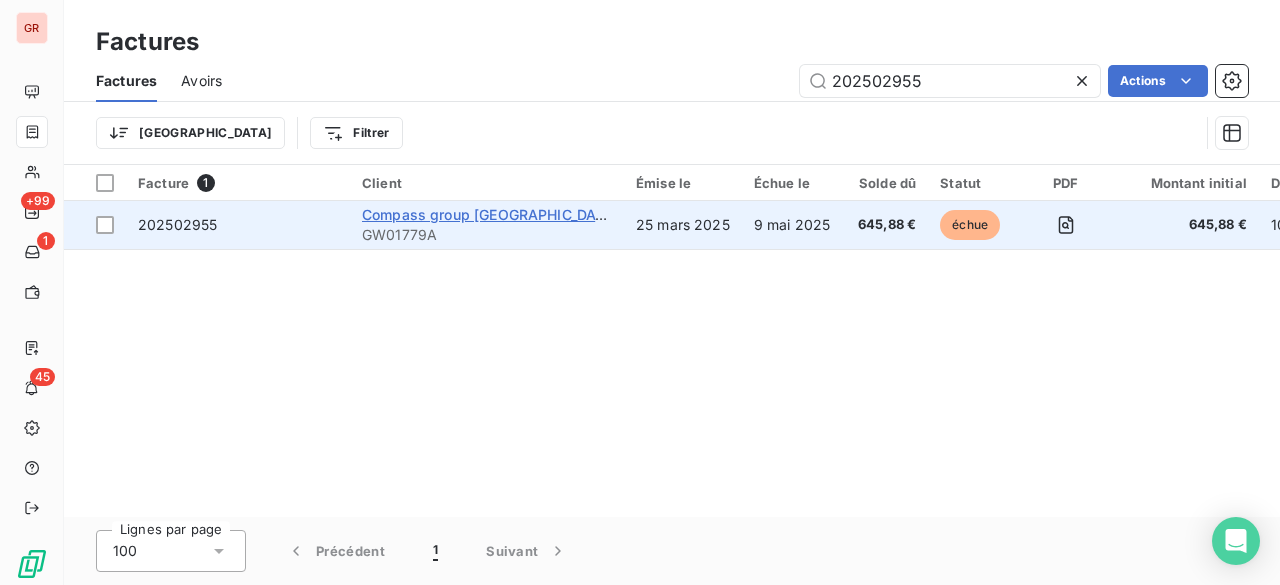 click on "Compass group [GEOGRAPHIC_DATA]" at bounding box center (490, 214) 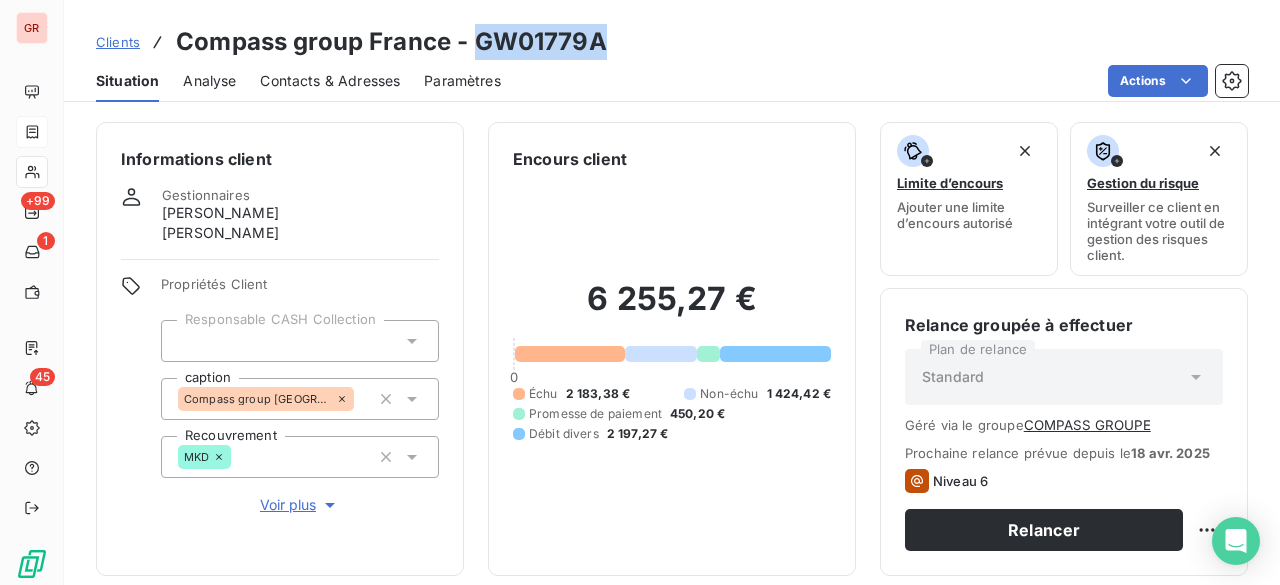 drag, startPoint x: 476, startPoint y: 36, endPoint x: 629, endPoint y: 48, distance: 153.46986 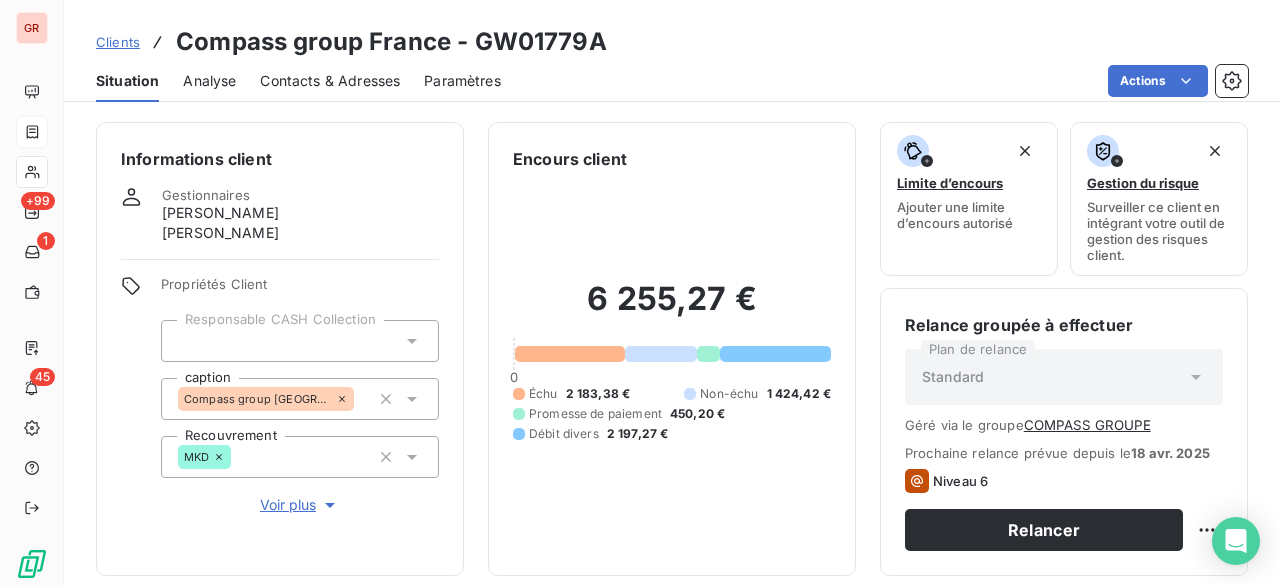 click on "Compass group France - GW01779A" at bounding box center (391, 42) 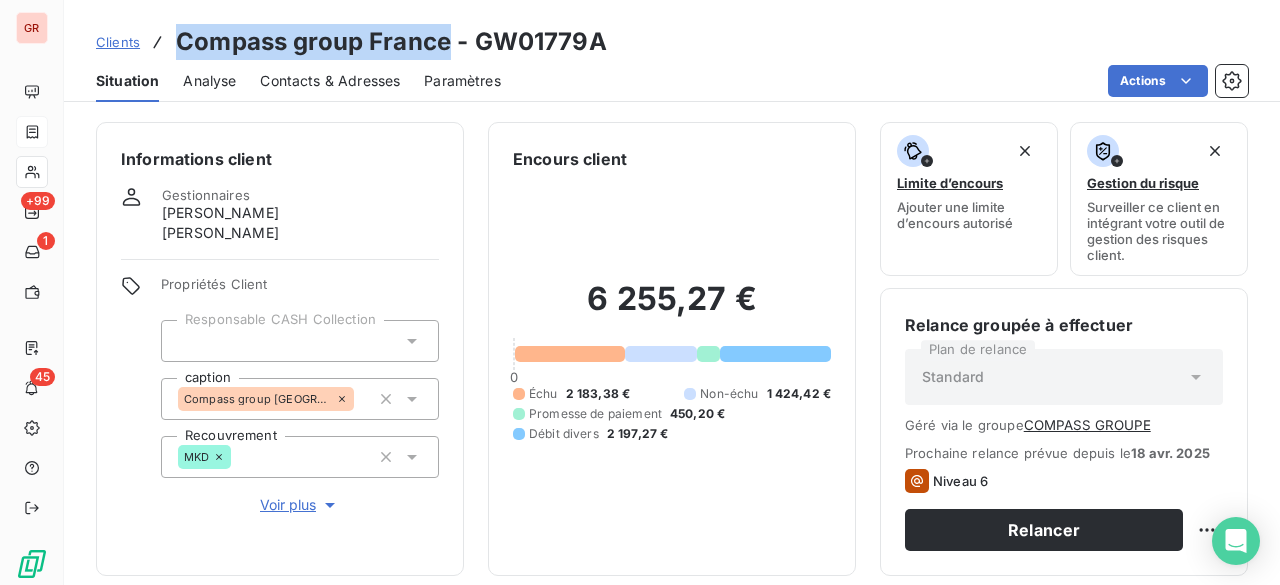 drag, startPoint x: 176, startPoint y: 33, endPoint x: 445, endPoint y: 45, distance: 269.26752 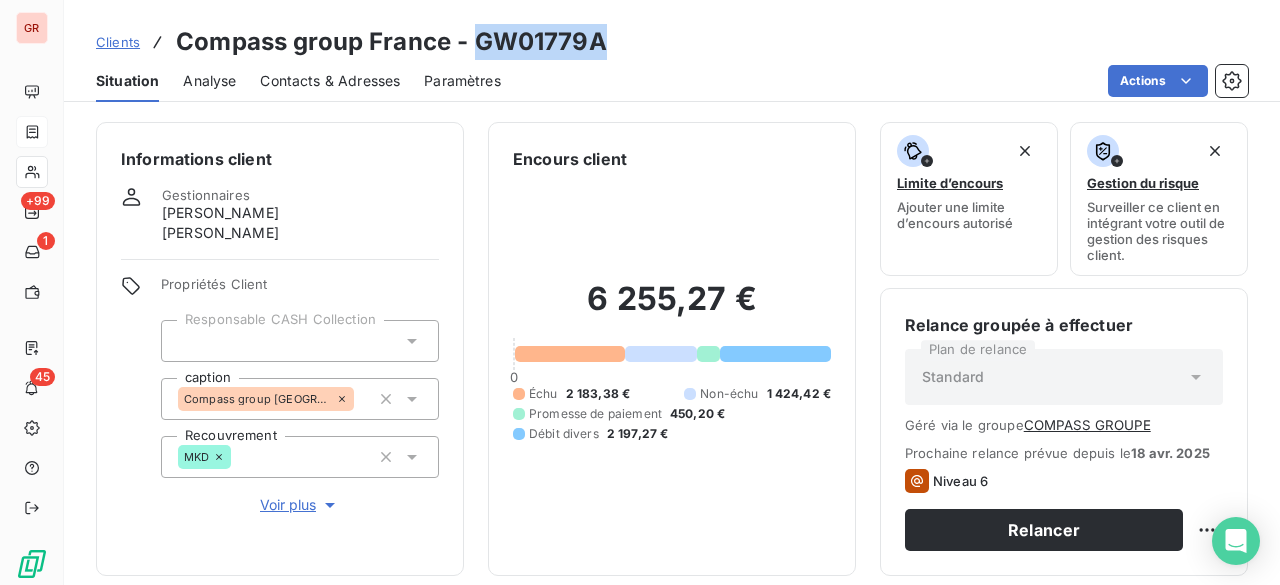 drag, startPoint x: 477, startPoint y: 32, endPoint x: 732, endPoint y: 38, distance: 255.07057 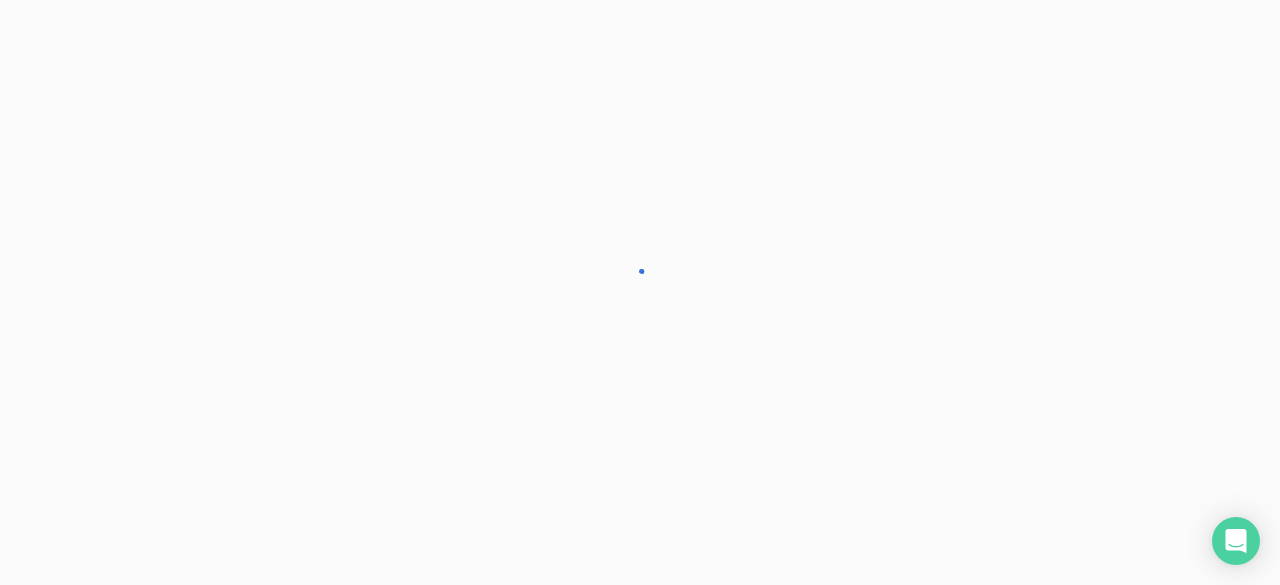 scroll, scrollTop: 0, scrollLeft: 0, axis: both 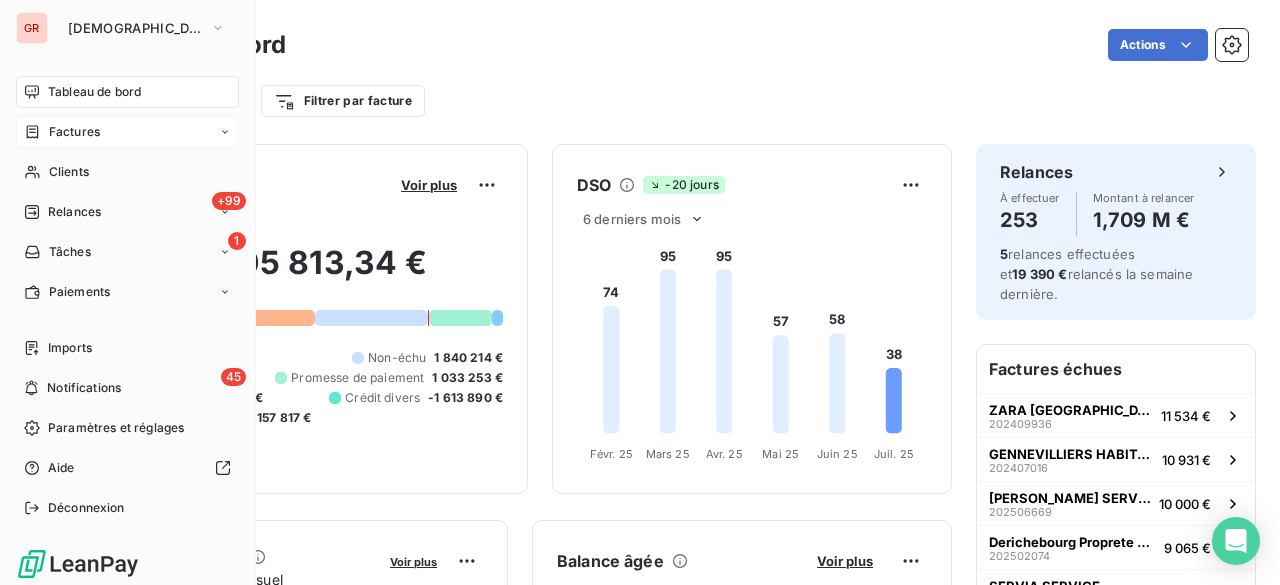 click on "Factures" at bounding box center (62, 132) 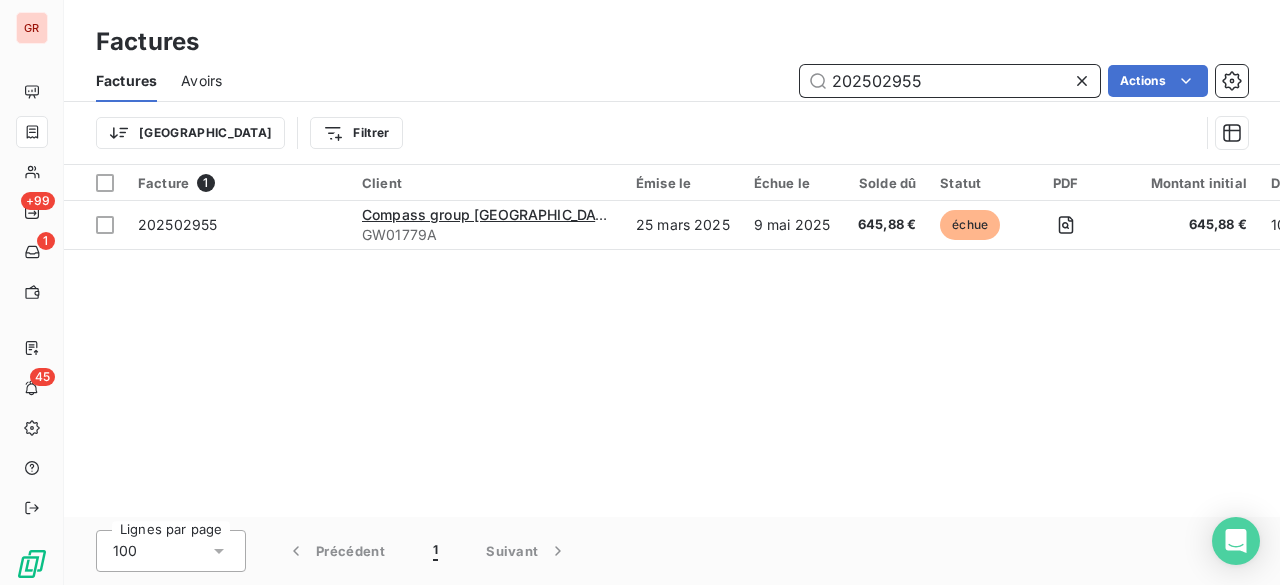 click on "202502955" at bounding box center (950, 81) 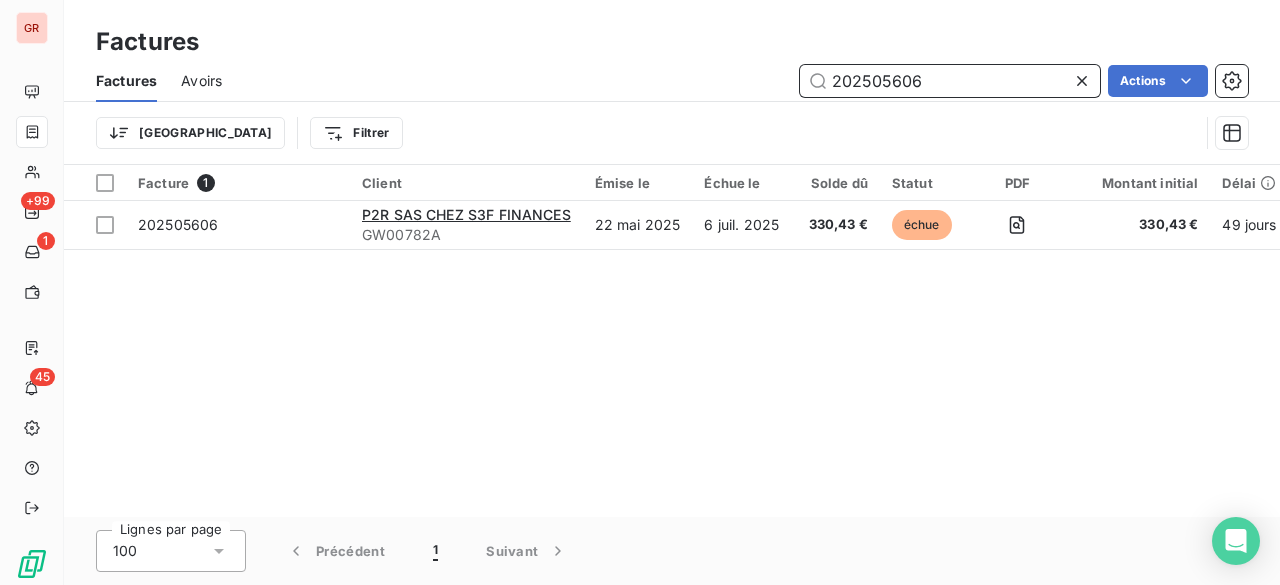type on "202505606" 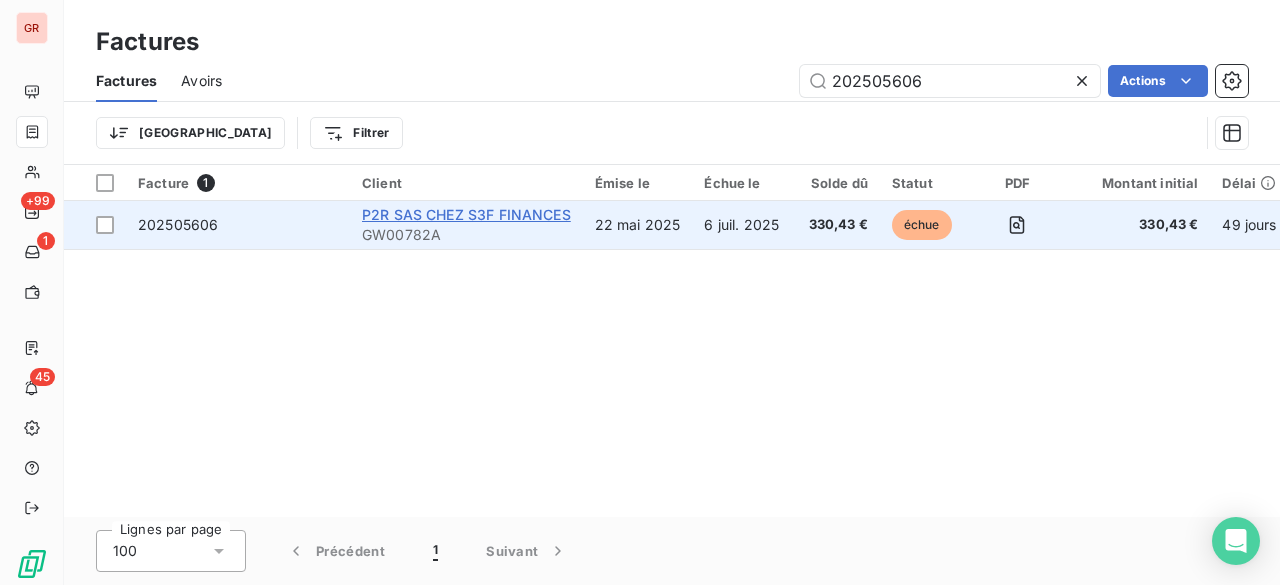 click on "P2R SAS CHEZ S3F FINANCES" at bounding box center [466, 214] 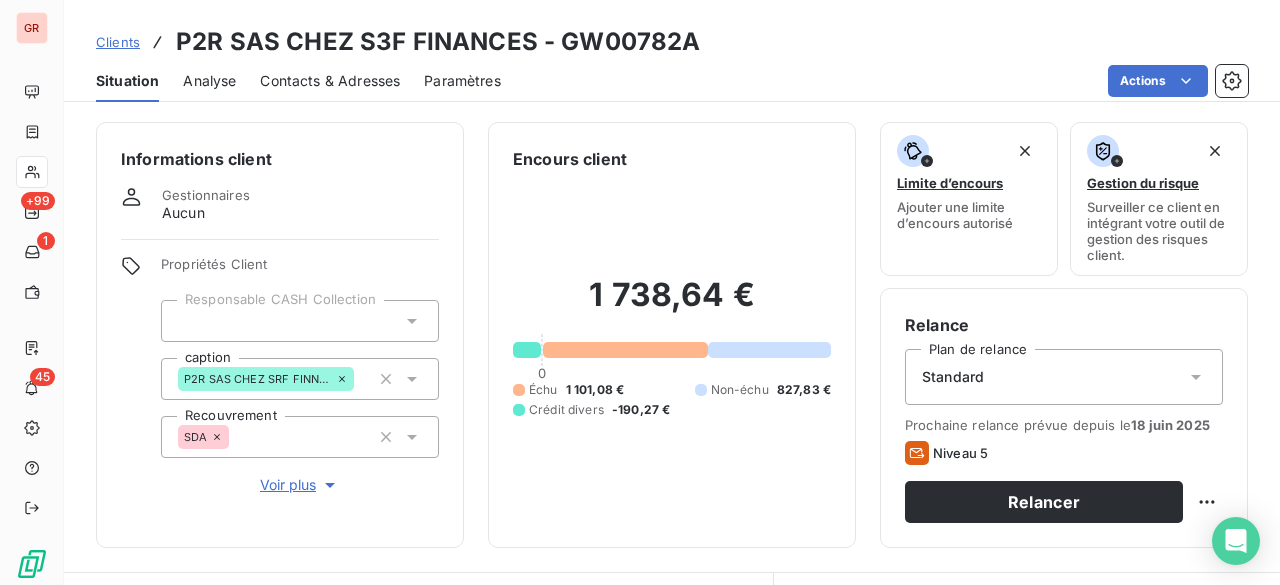 click on "P2R SAS CHEZ S3F FINANCES - GW00782A" at bounding box center (438, 42) 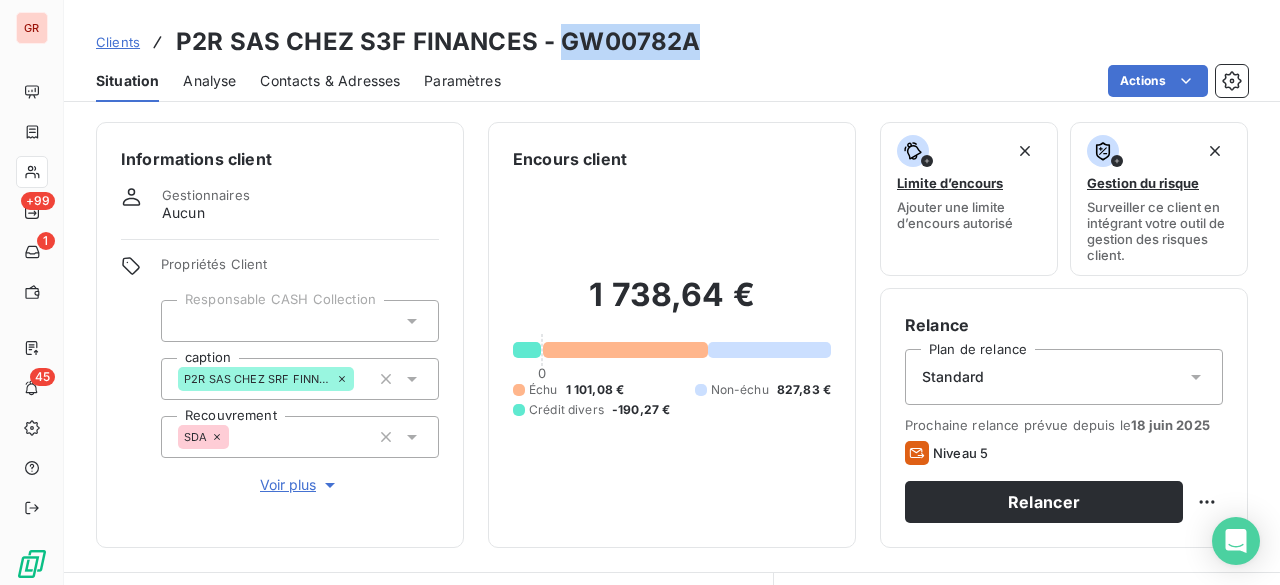 drag, startPoint x: 558, startPoint y: 33, endPoint x: 708, endPoint y: 27, distance: 150.11995 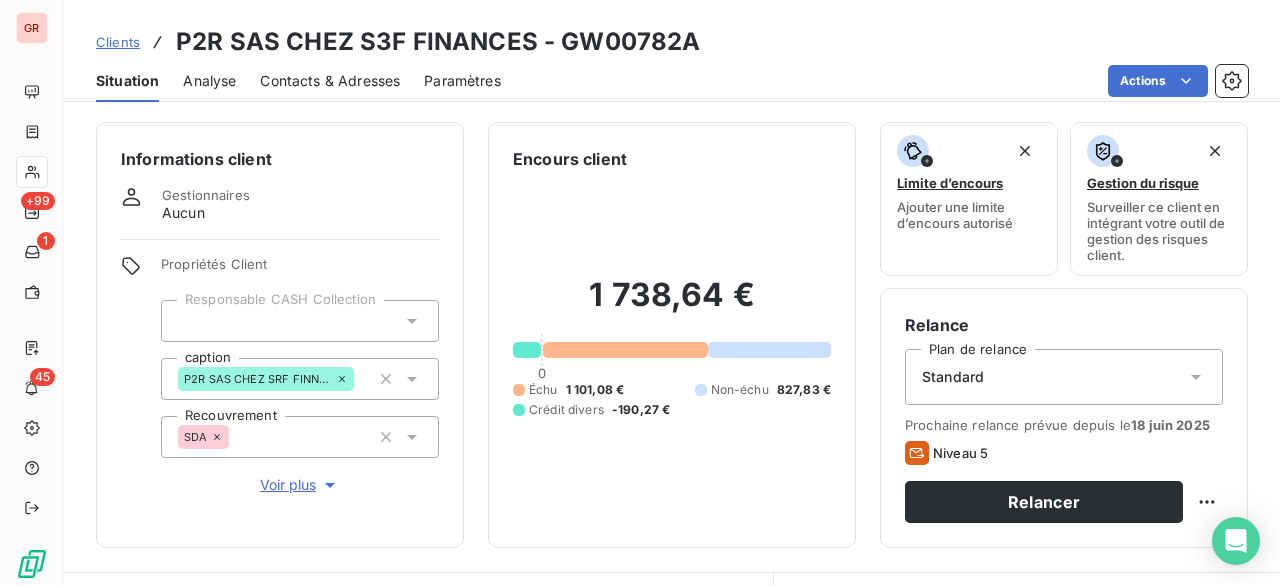 click on "P2R SAS CHEZ S3F FINANCES - GW00782A" at bounding box center [438, 42] 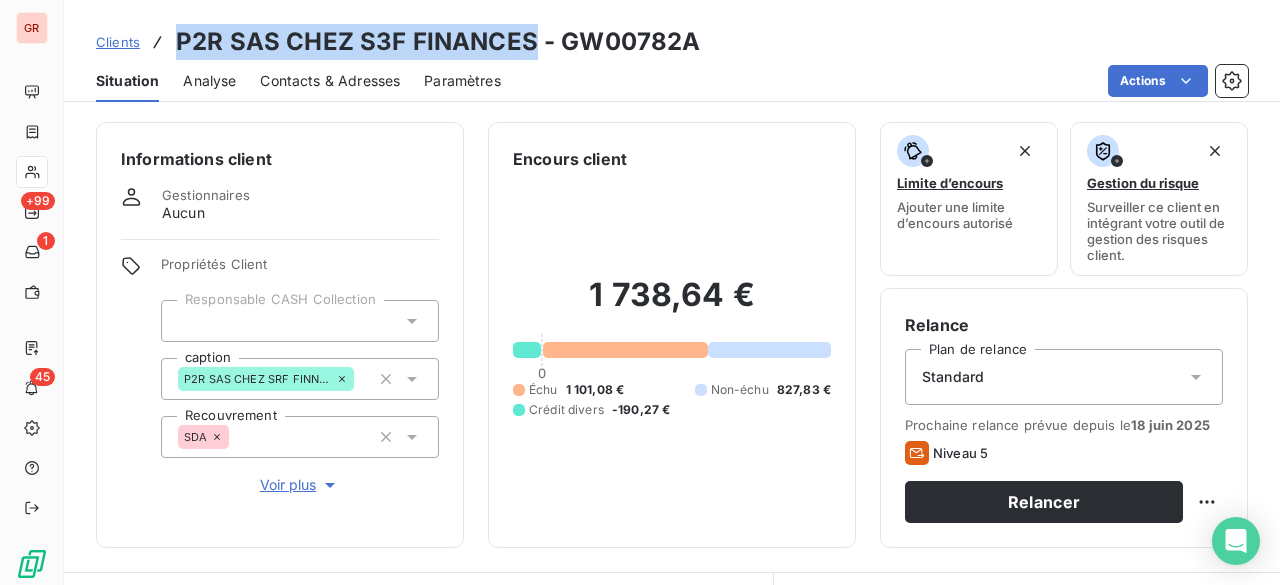 drag, startPoint x: 180, startPoint y: 33, endPoint x: 525, endPoint y: 38, distance: 345.03622 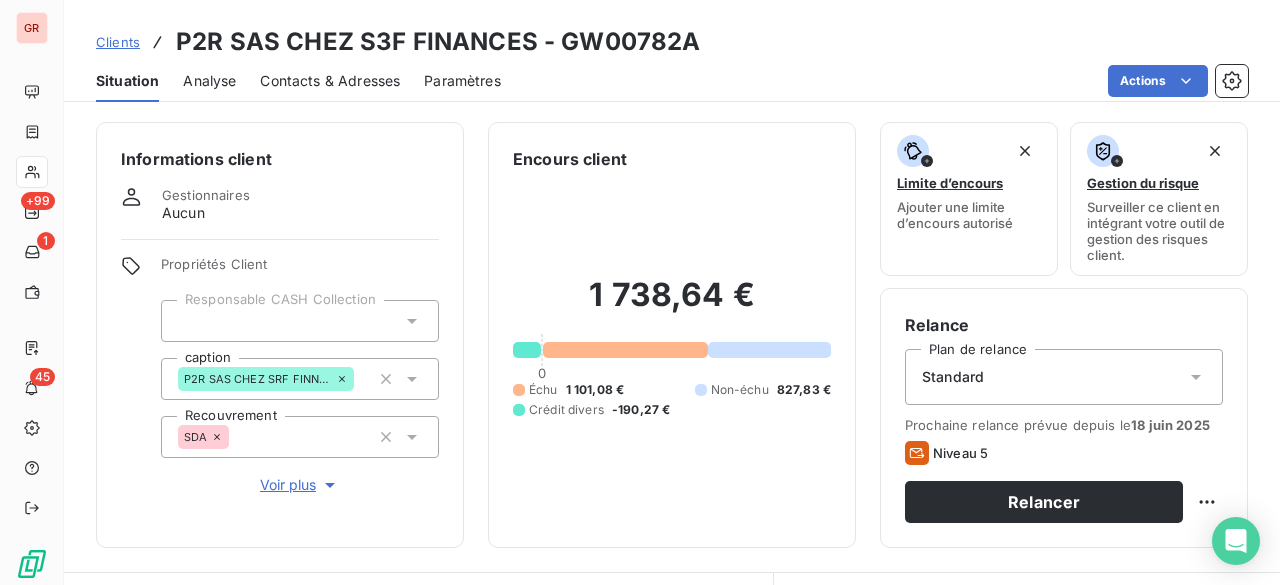 click on "P2R SAS CHEZ S3F FINANCES - GW00782A" at bounding box center (438, 42) 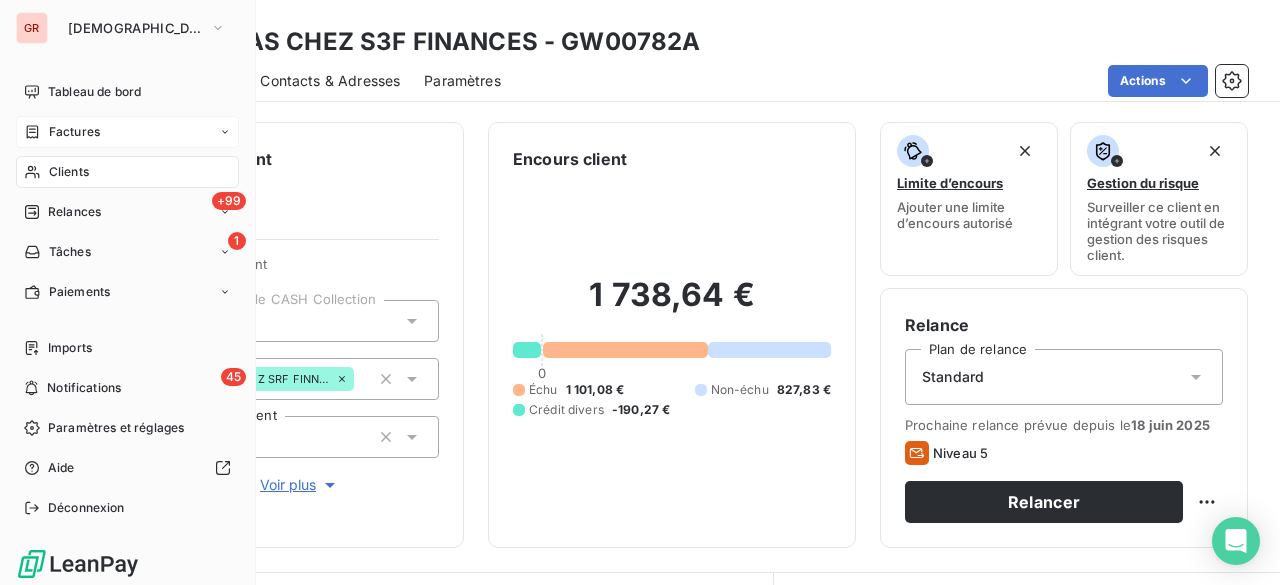 click on "Factures" at bounding box center [62, 132] 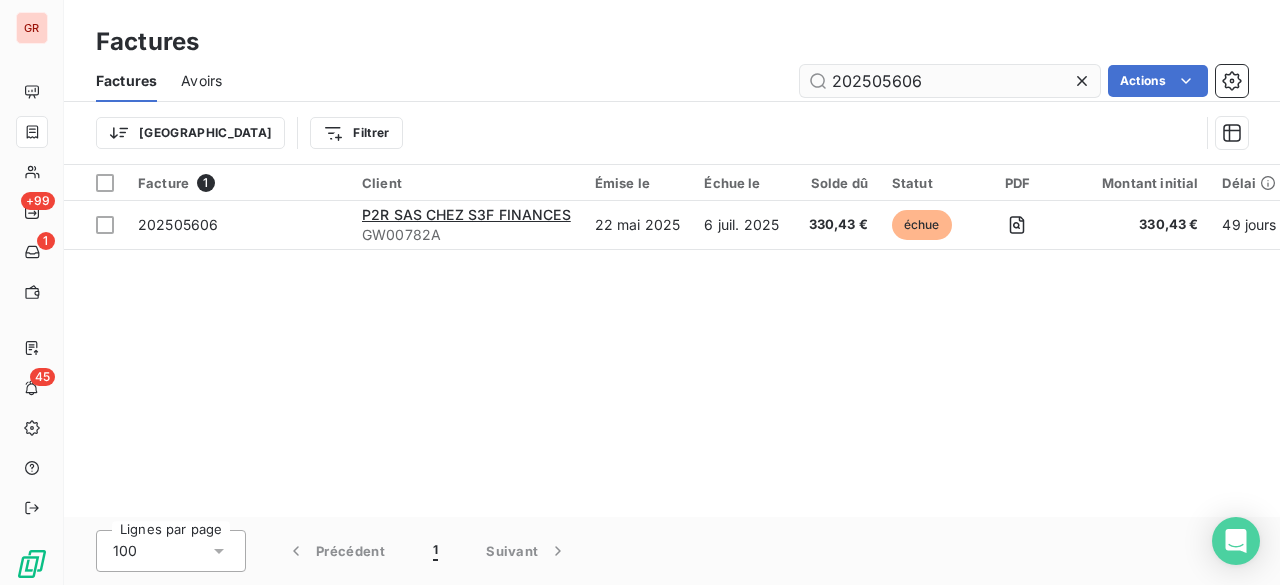 click on "202505606" at bounding box center [950, 81] 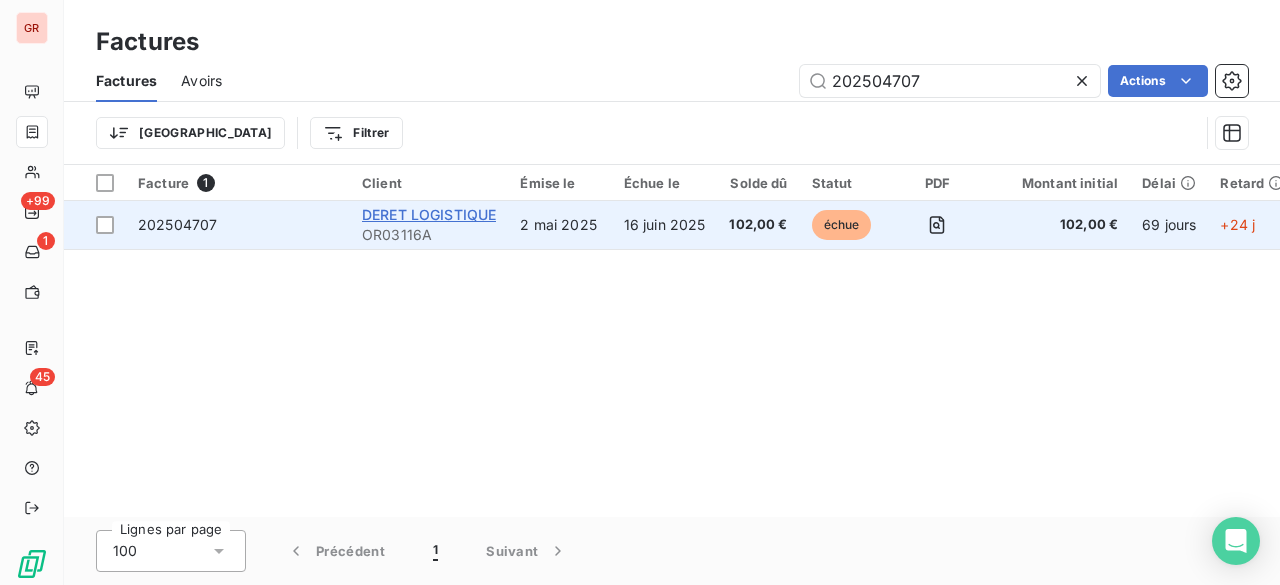 type on "202504707" 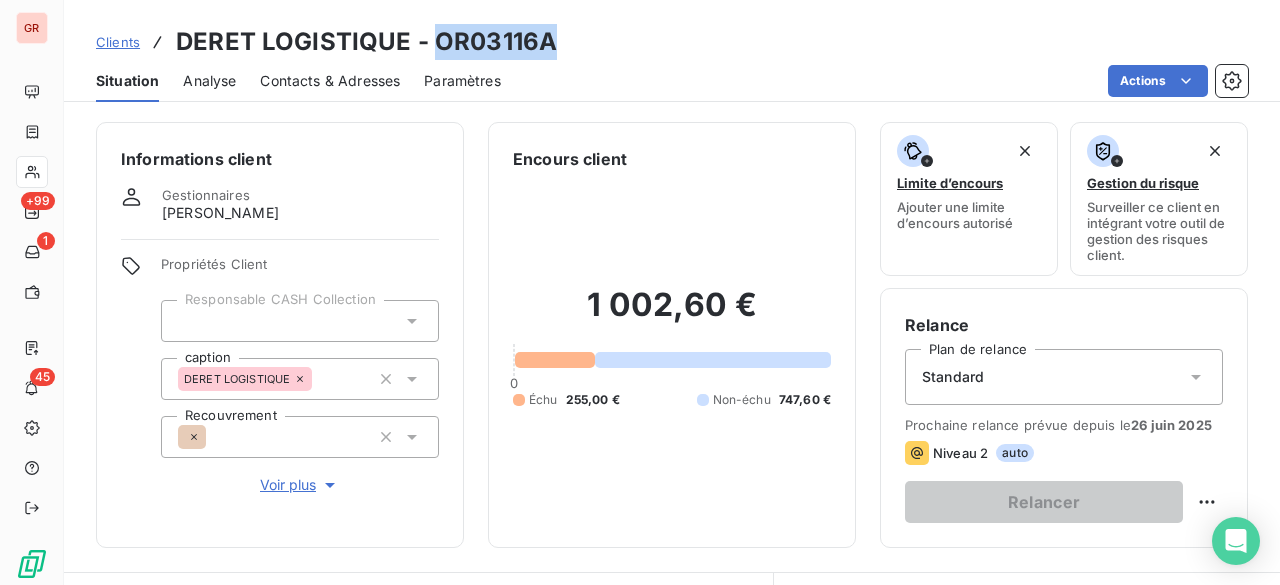 drag, startPoint x: 427, startPoint y: 45, endPoint x: 590, endPoint y: 37, distance: 163.1962 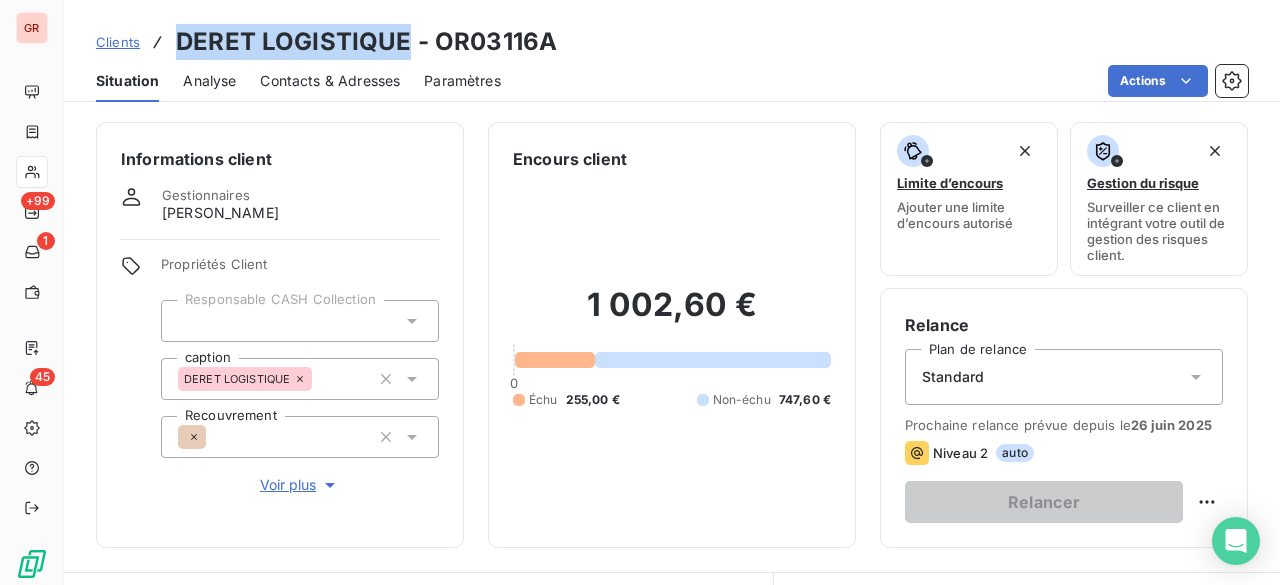 drag, startPoint x: 179, startPoint y: 38, endPoint x: 402, endPoint y: 43, distance: 223.05605 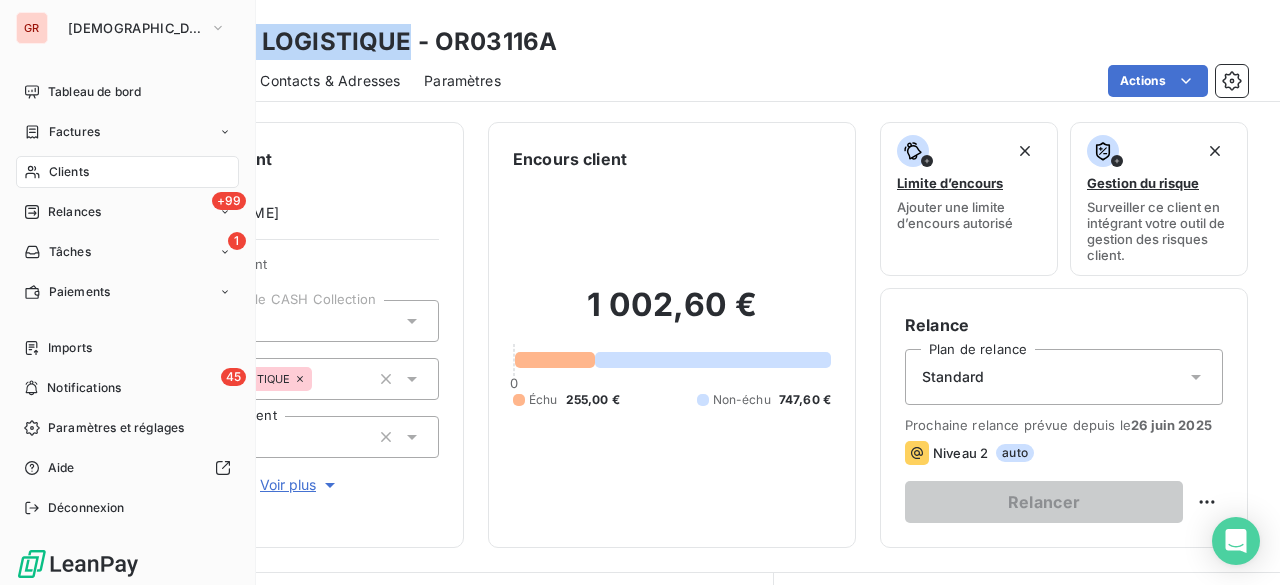 click 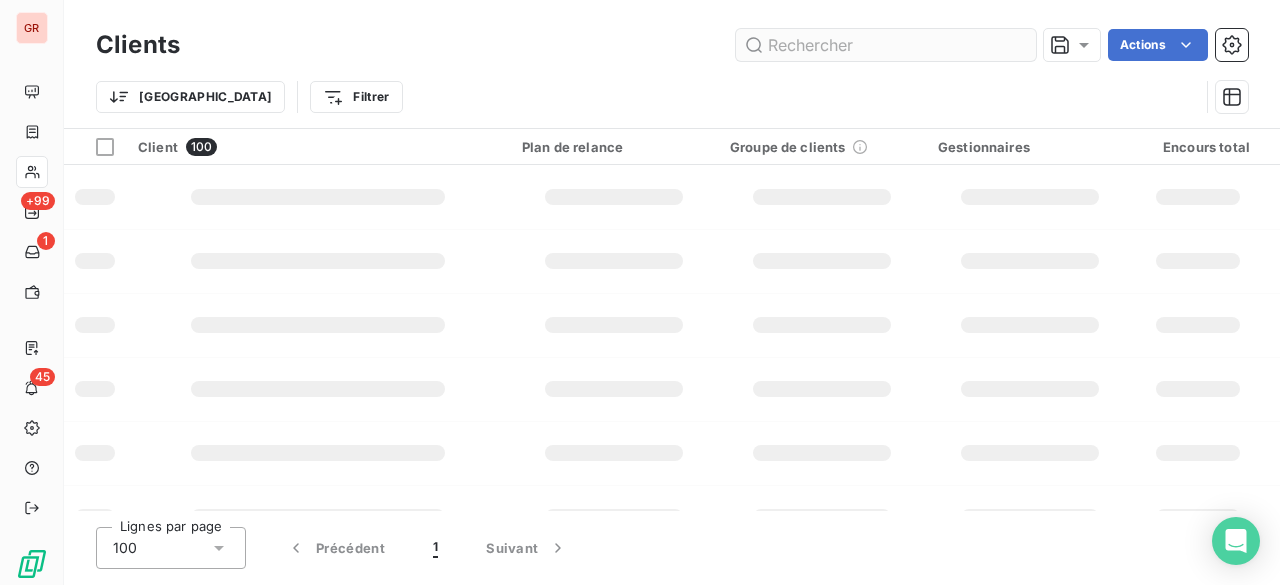 click at bounding box center [886, 45] 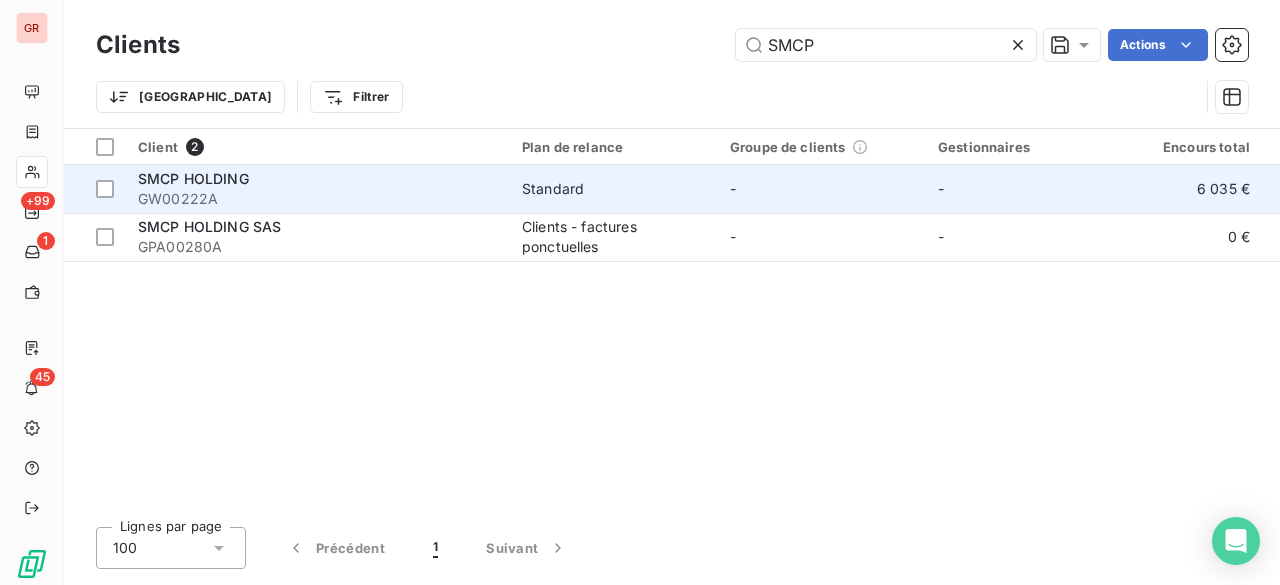 type on "SMCP" 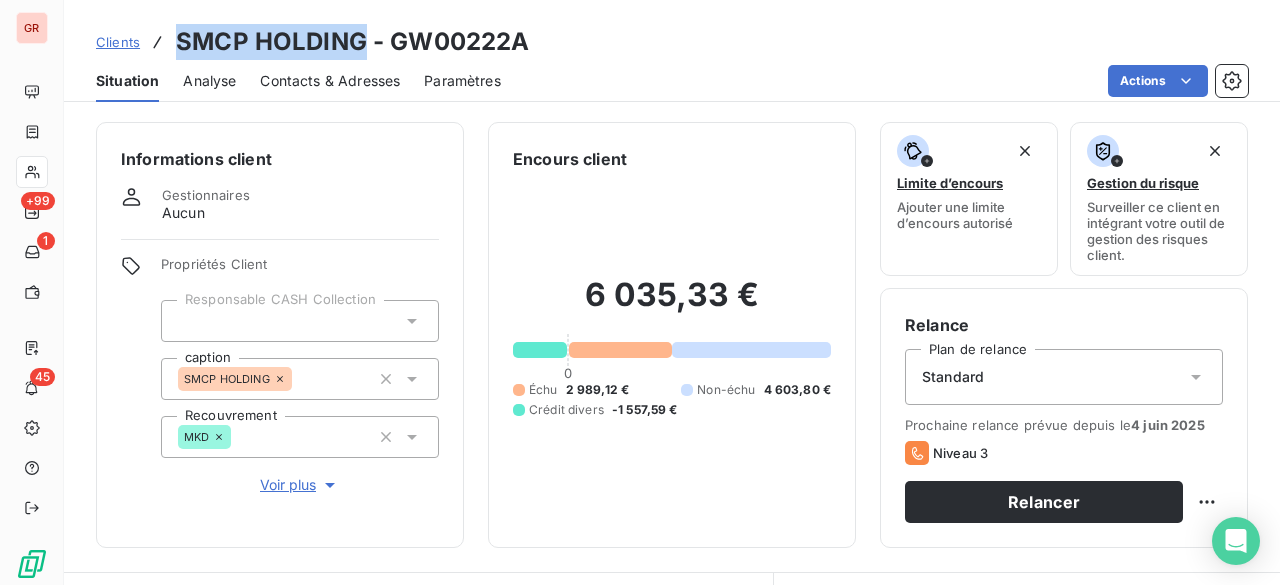 drag, startPoint x: 179, startPoint y: 37, endPoint x: 364, endPoint y: 41, distance: 185.04324 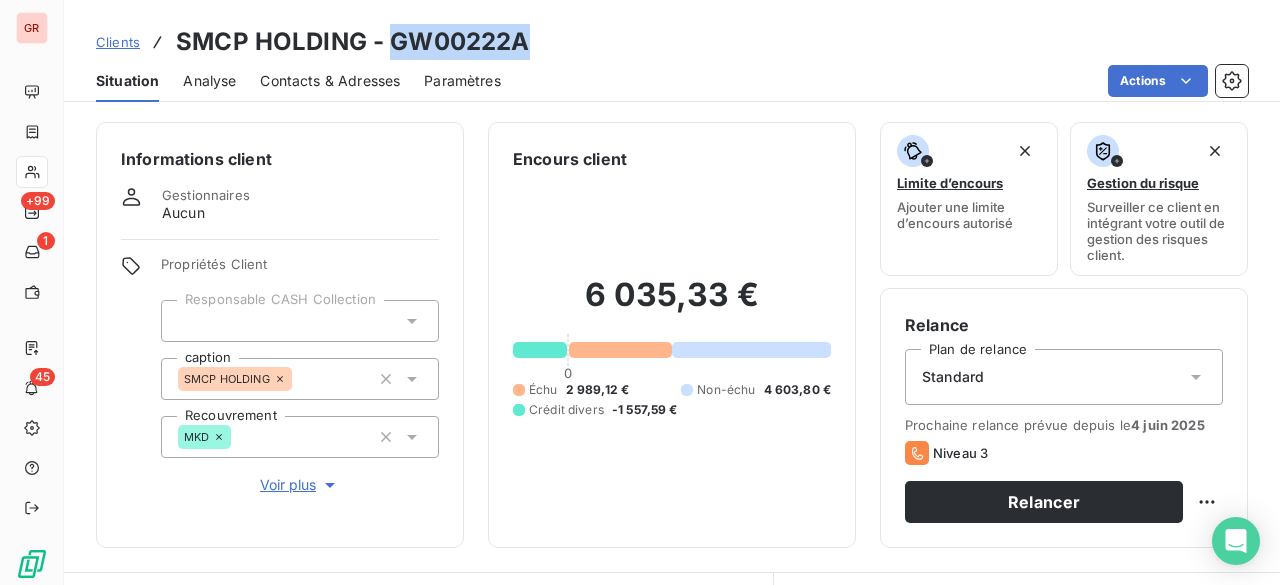drag, startPoint x: 395, startPoint y: 38, endPoint x: 576, endPoint y: 37, distance: 181.00276 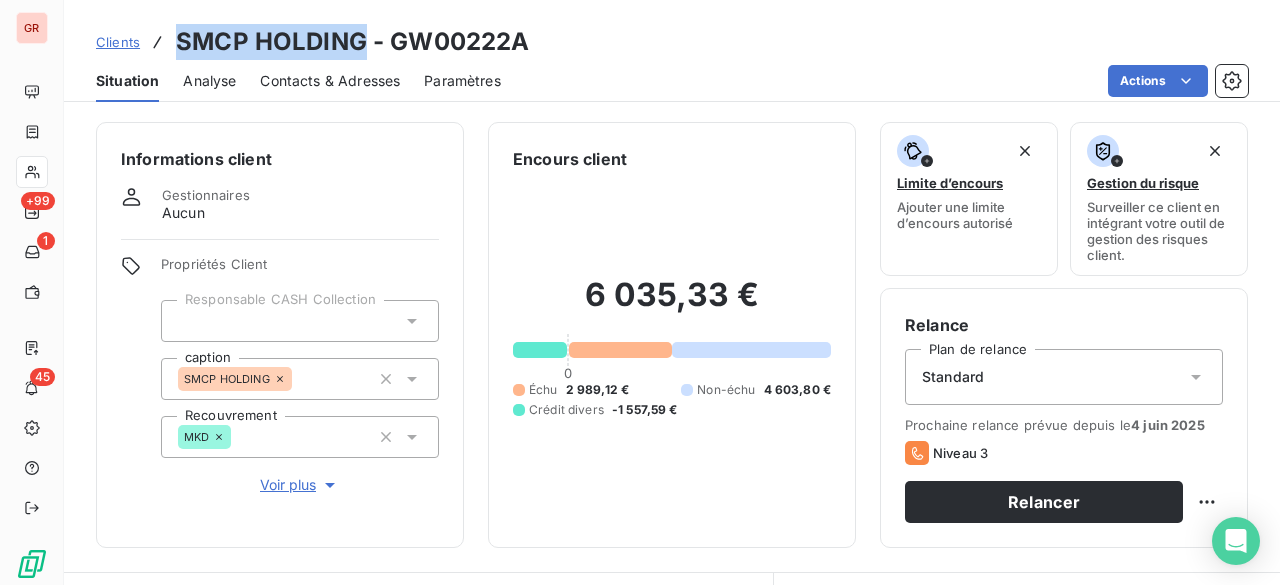 drag, startPoint x: 176, startPoint y: 42, endPoint x: 345, endPoint y: 46, distance: 169.04733 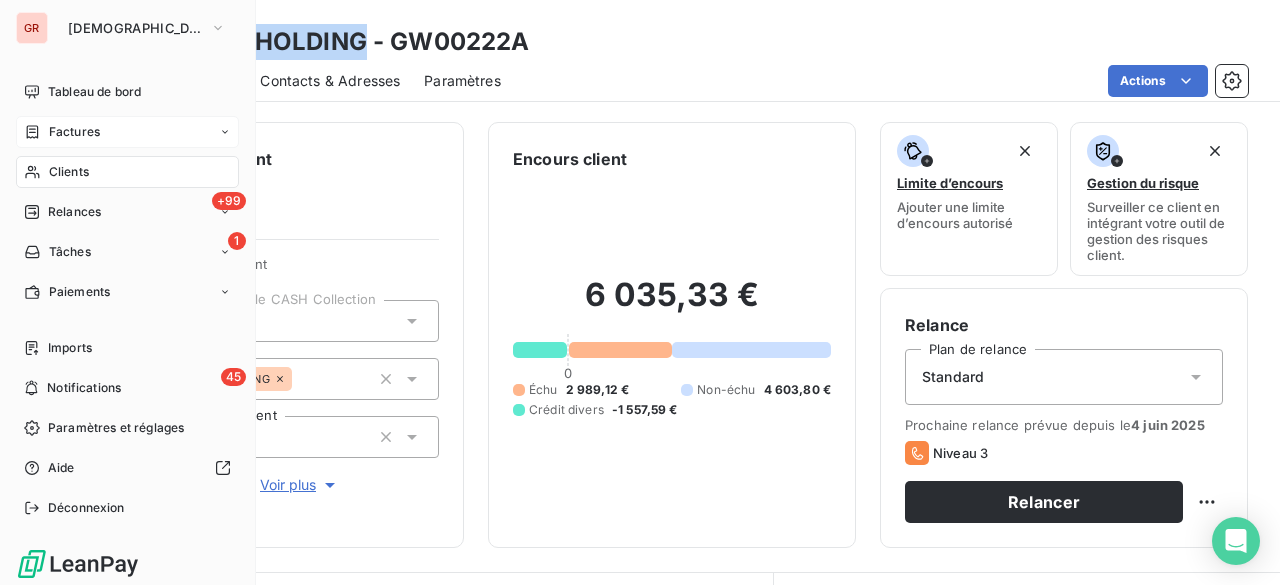 click on "Factures" at bounding box center [74, 132] 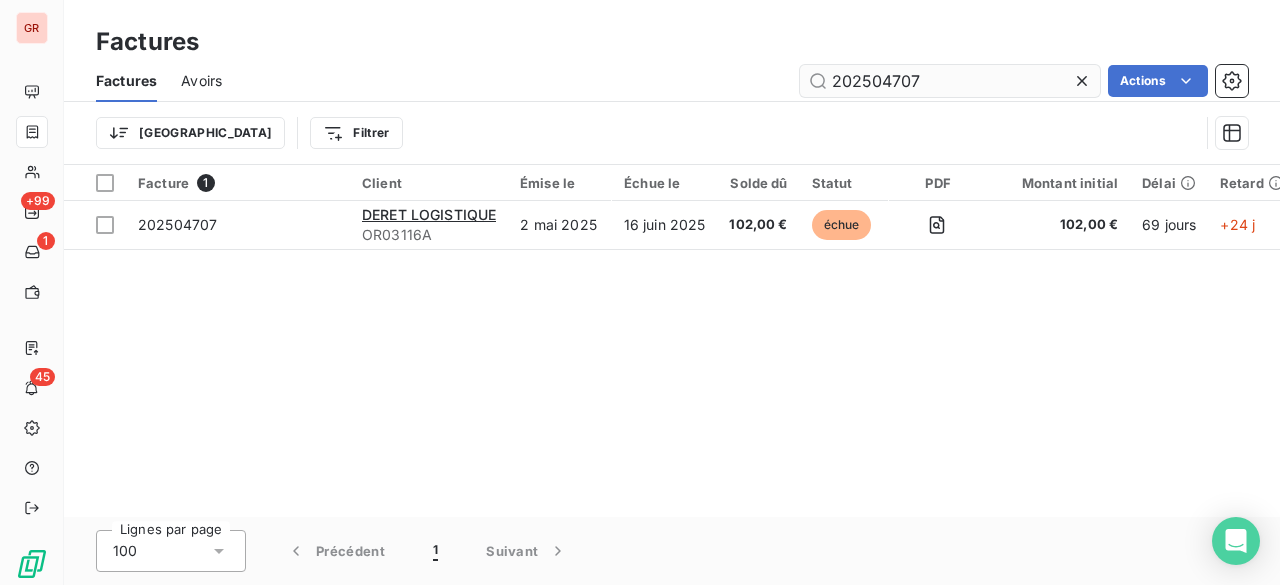 click on "202504707" at bounding box center (950, 81) 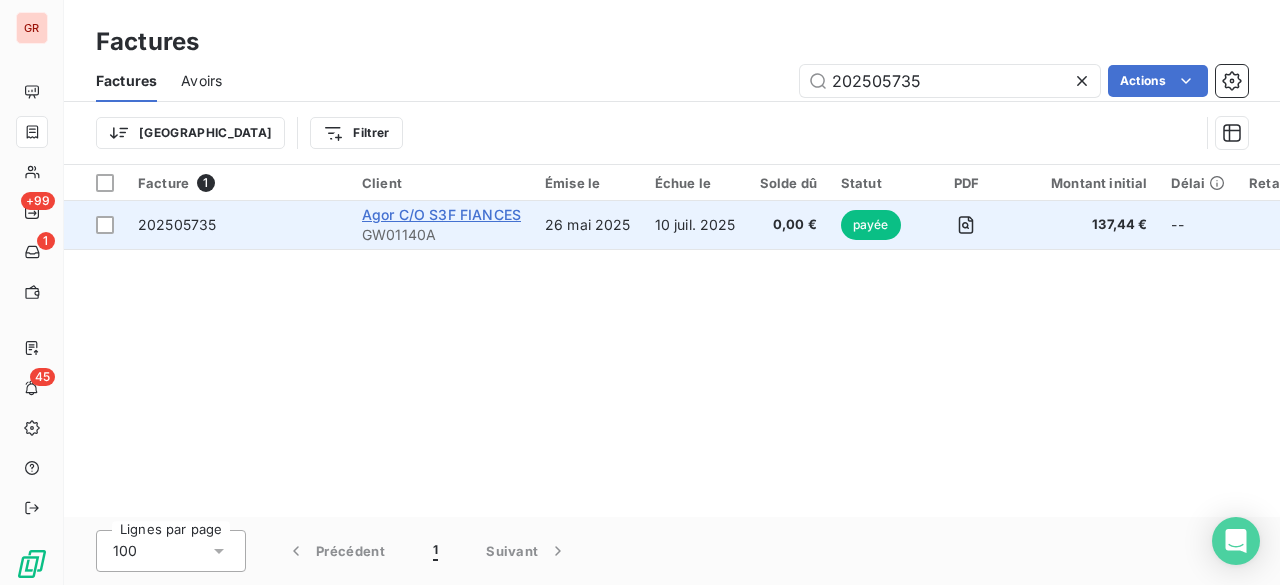 type on "202505735" 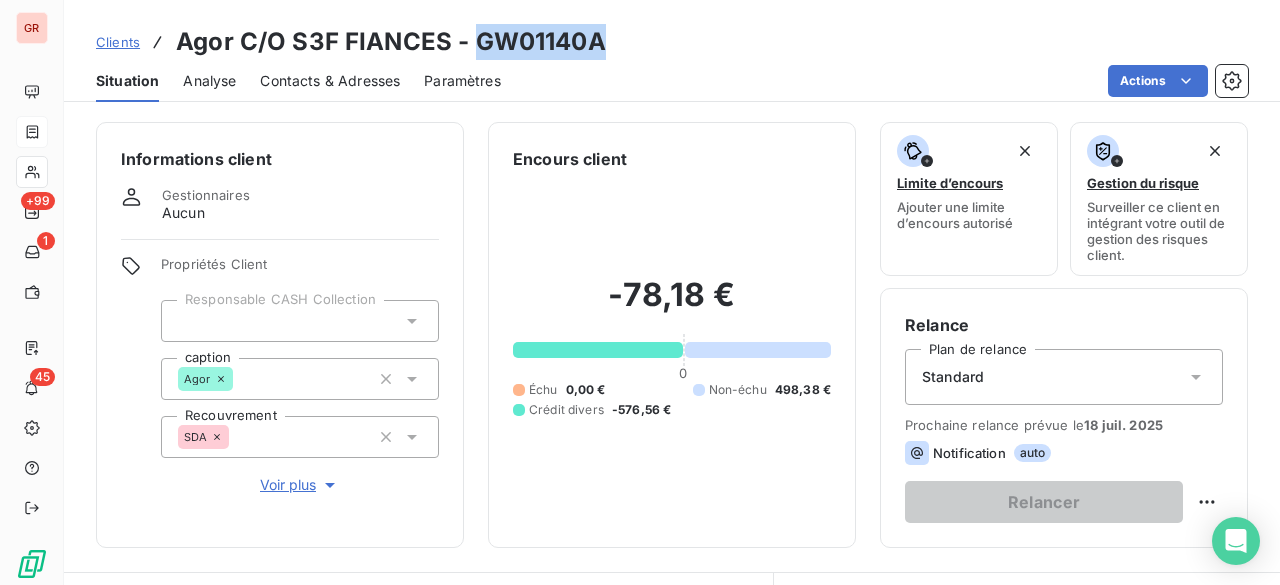 drag, startPoint x: 473, startPoint y: 44, endPoint x: 648, endPoint y: 44, distance: 175 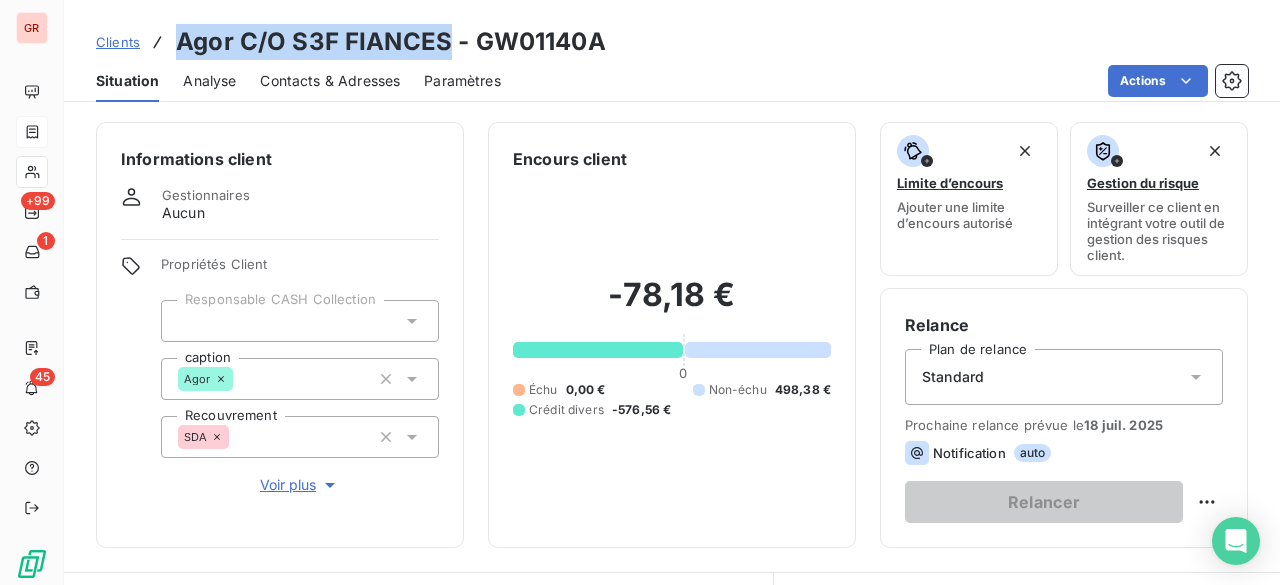 drag, startPoint x: 180, startPoint y: 39, endPoint x: 444, endPoint y: 42, distance: 264.01706 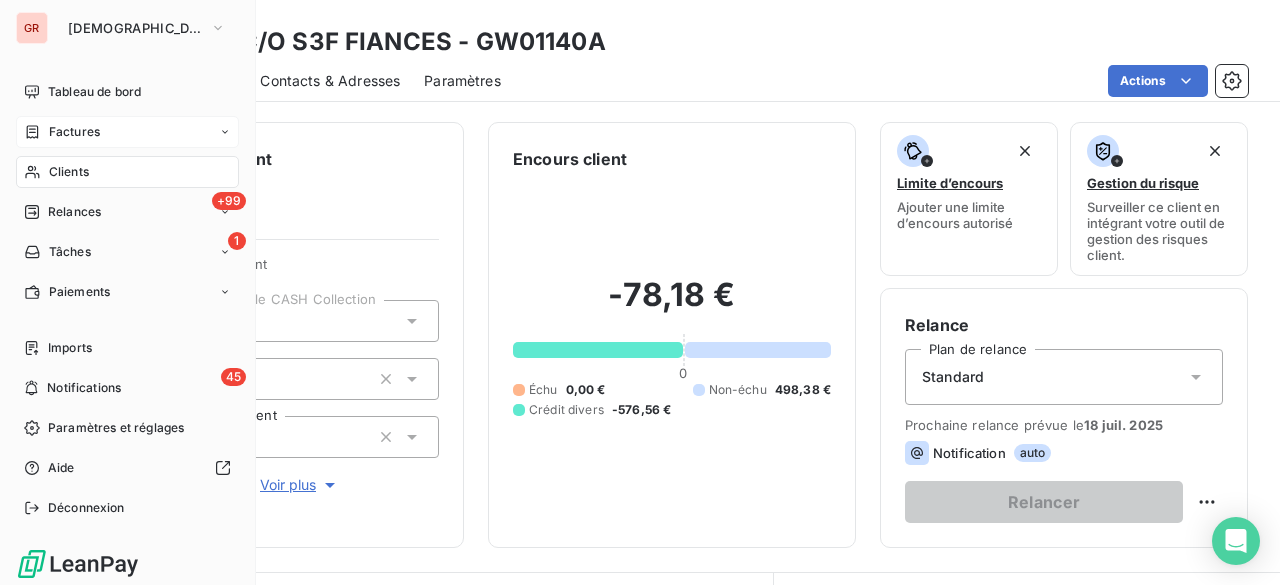 click on "Factures" at bounding box center (74, 132) 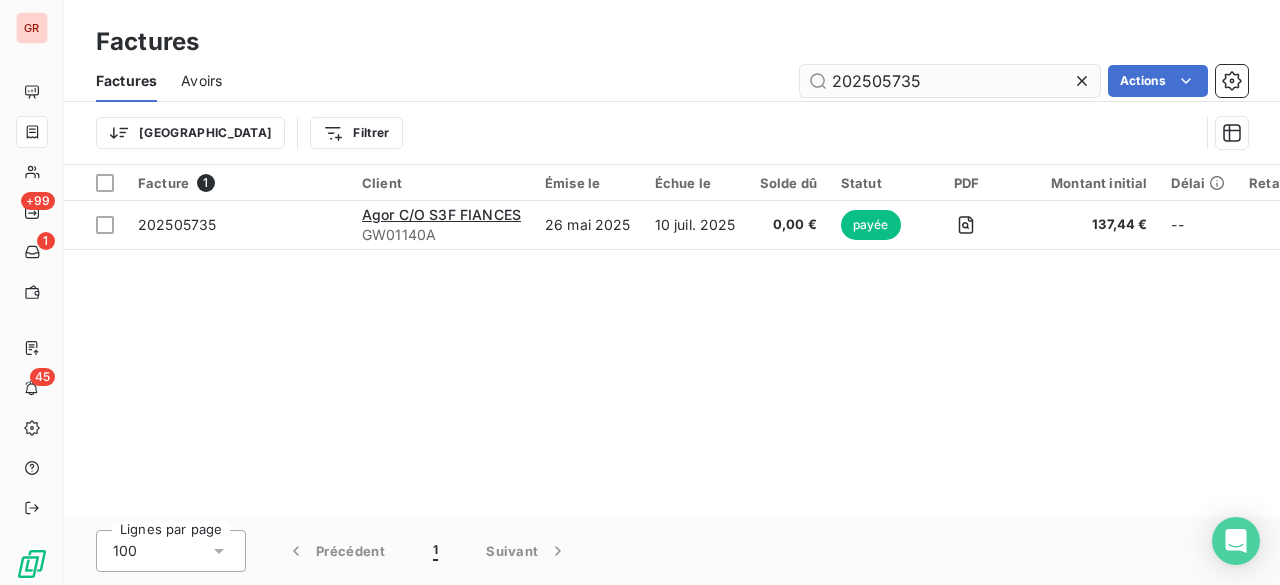 click on "202505735" at bounding box center [950, 81] 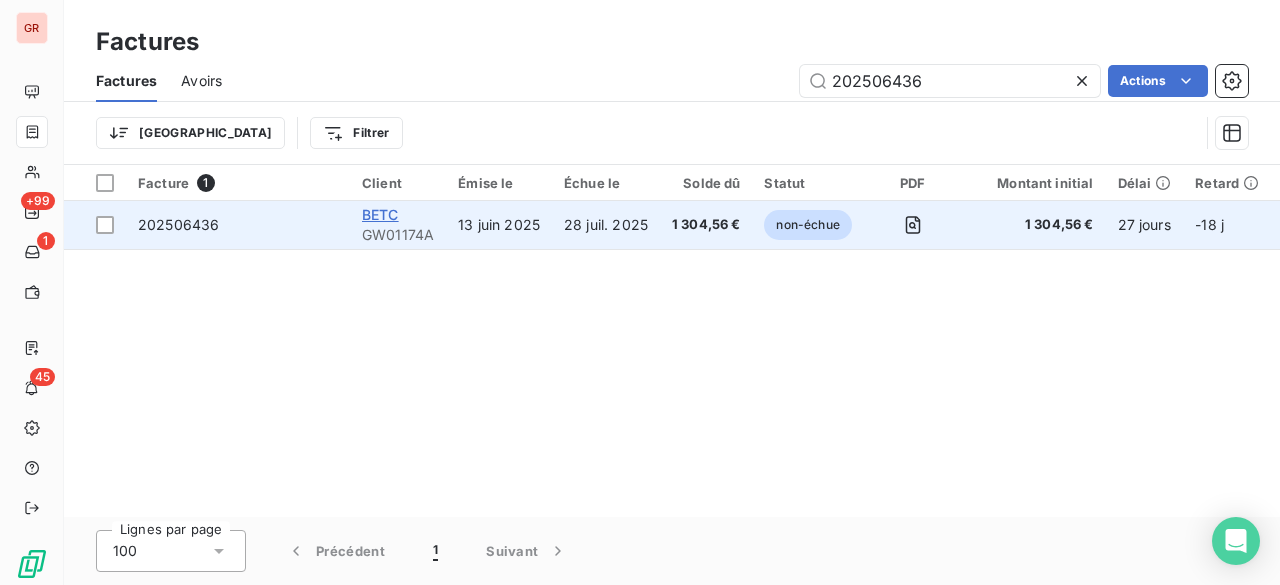 type on "202506436" 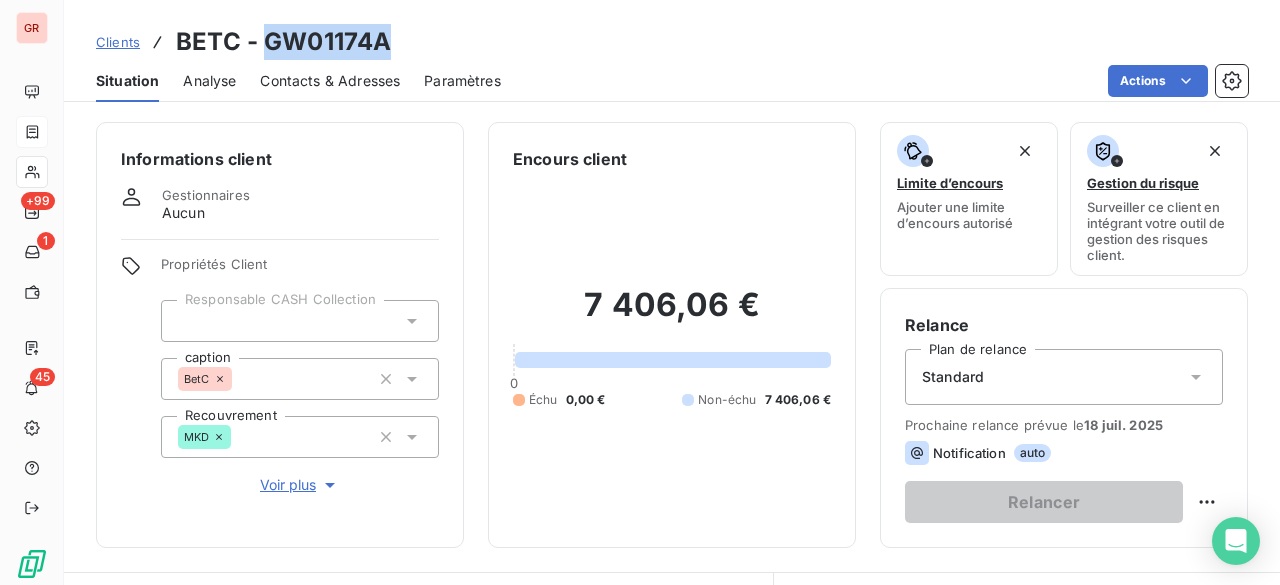 drag, startPoint x: 270, startPoint y: 34, endPoint x: 401, endPoint y: 33, distance: 131.00381 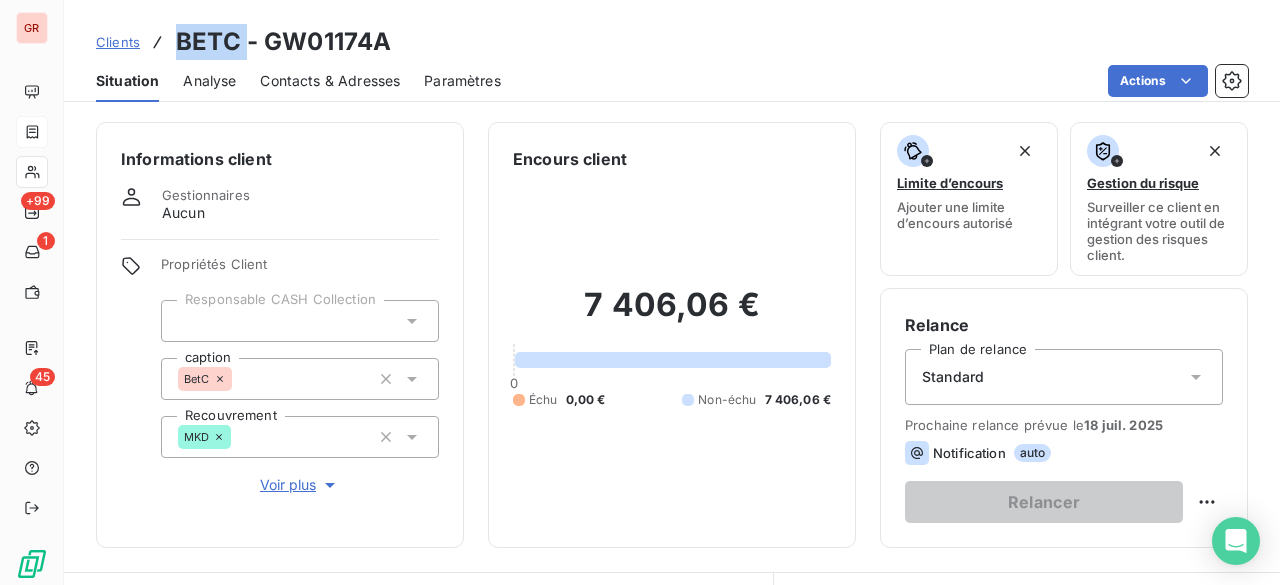 drag, startPoint x: 182, startPoint y: 30, endPoint x: 245, endPoint y: 45, distance: 64.7611 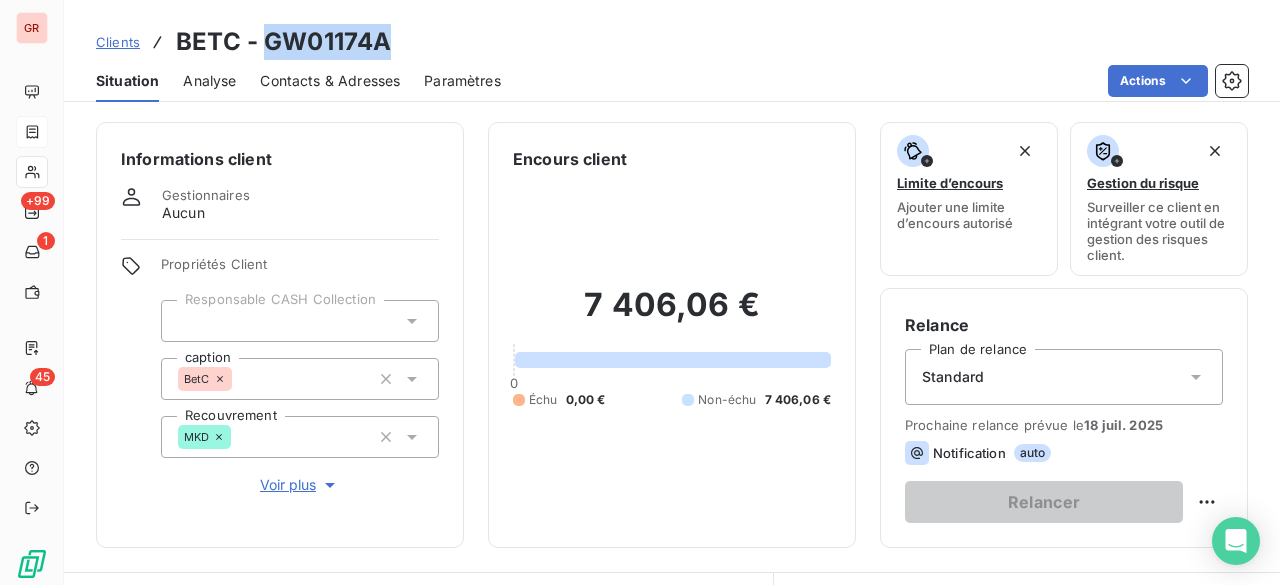 drag, startPoint x: 266, startPoint y: 41, endPoint x: 442, endPoint y: 42, distance: 176.00284 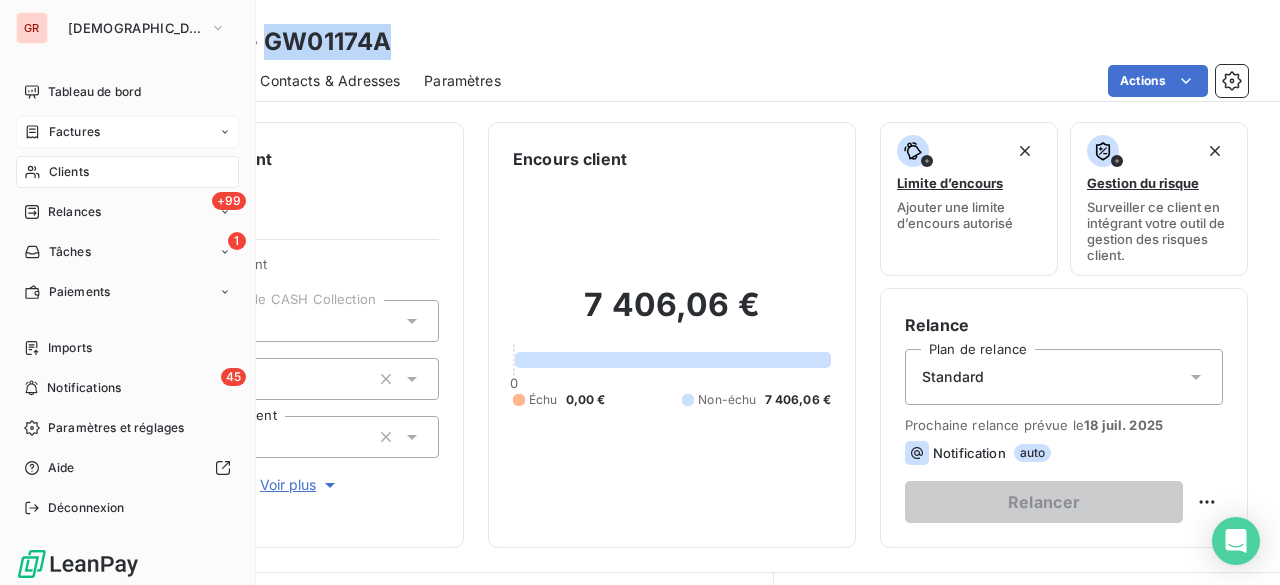 drag, startPoint x: 45, startPoint y: 171, endPoint x: 190, endPoint y: 152, distance: 146.23953 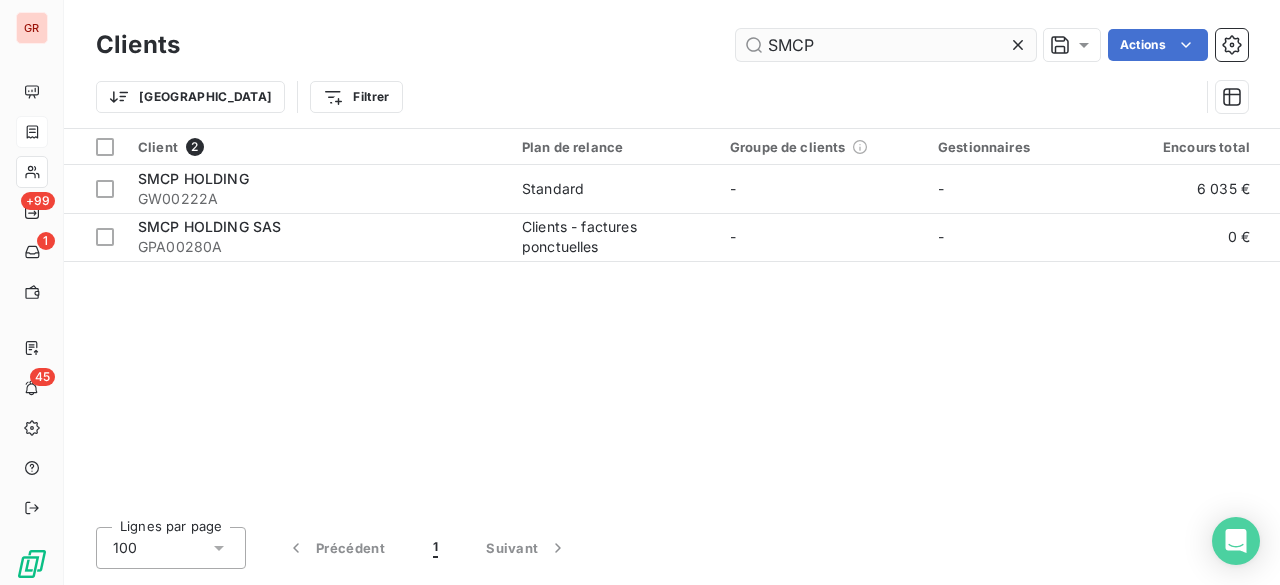 click on "SMCP" at bounding box center [886, 45] 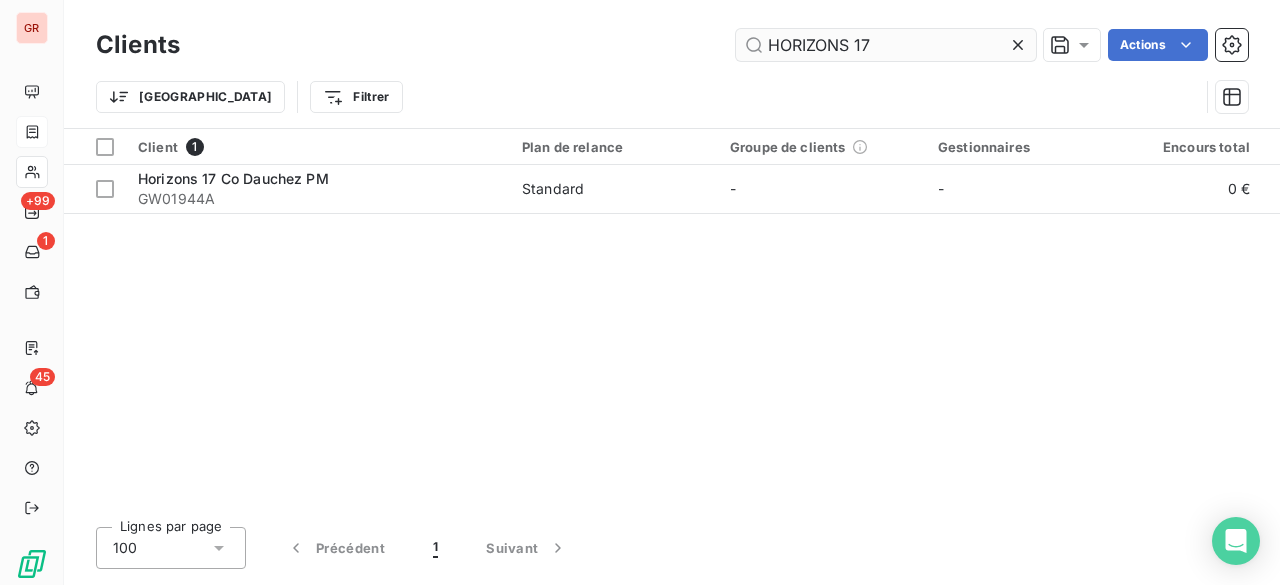drag, startPoint x: 890, startPoint y: 44, endPoint x: 740, endPoint y: 40, distance: 150.05333 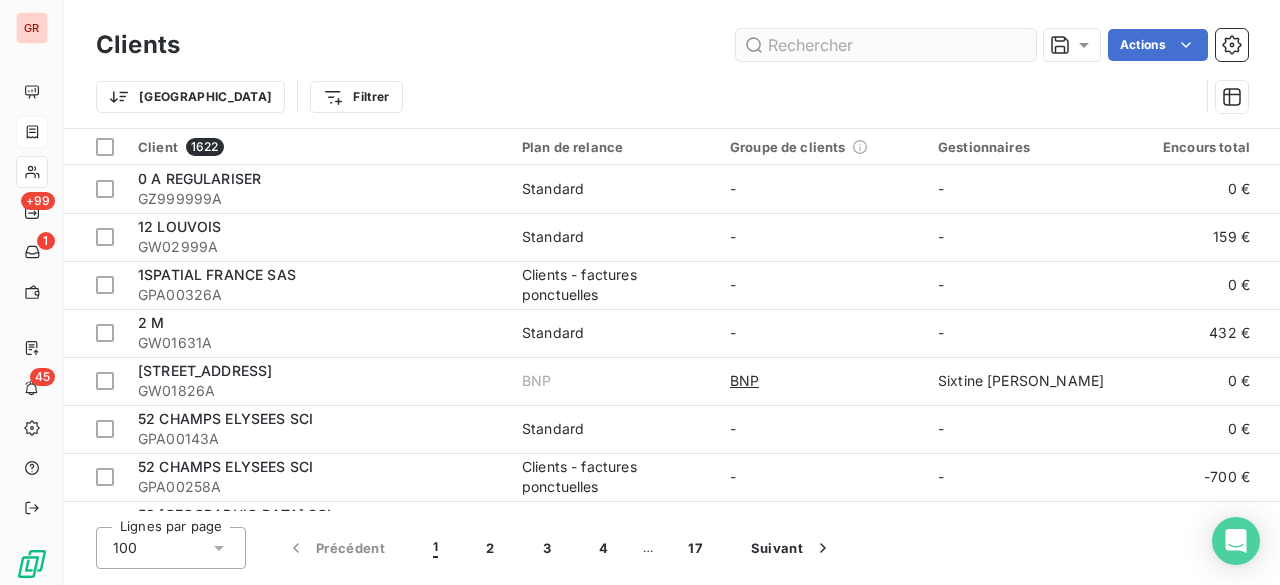 type on "C" 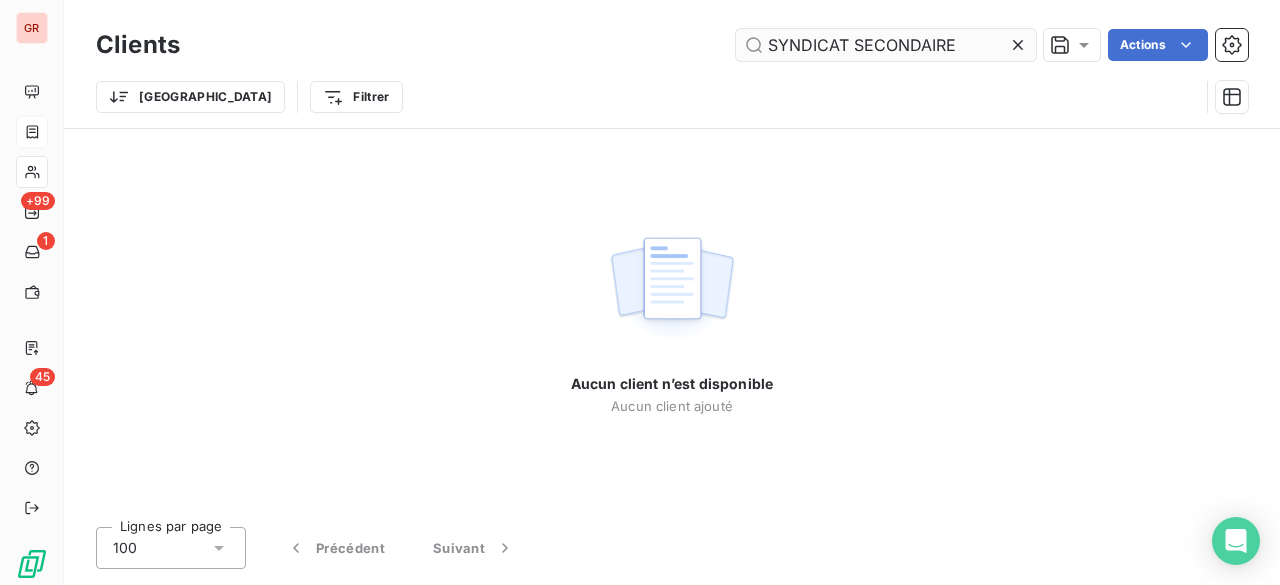 click on "SYNDICAT SECONDAIRE" at bounding box center [886, 45] 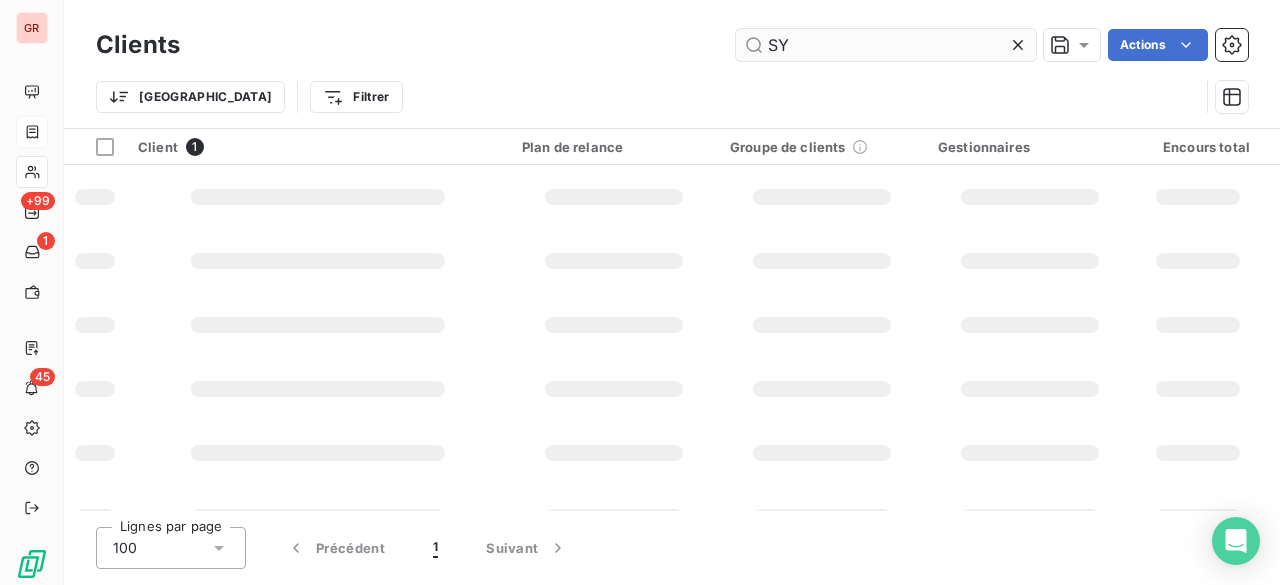 type on "S" 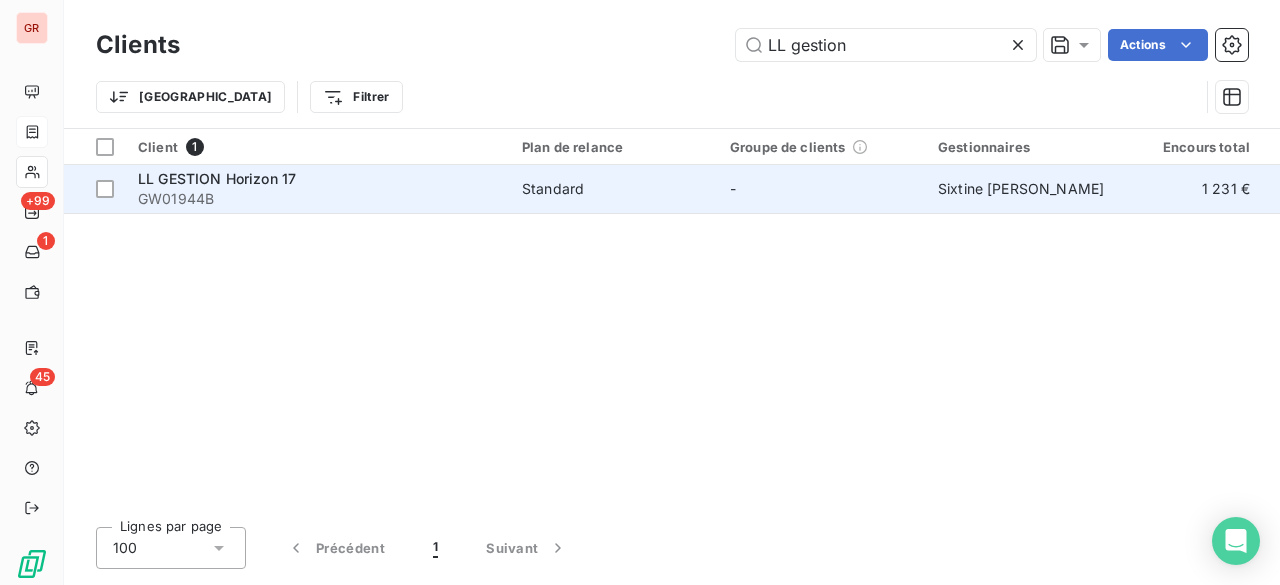 type on "LL gestion" 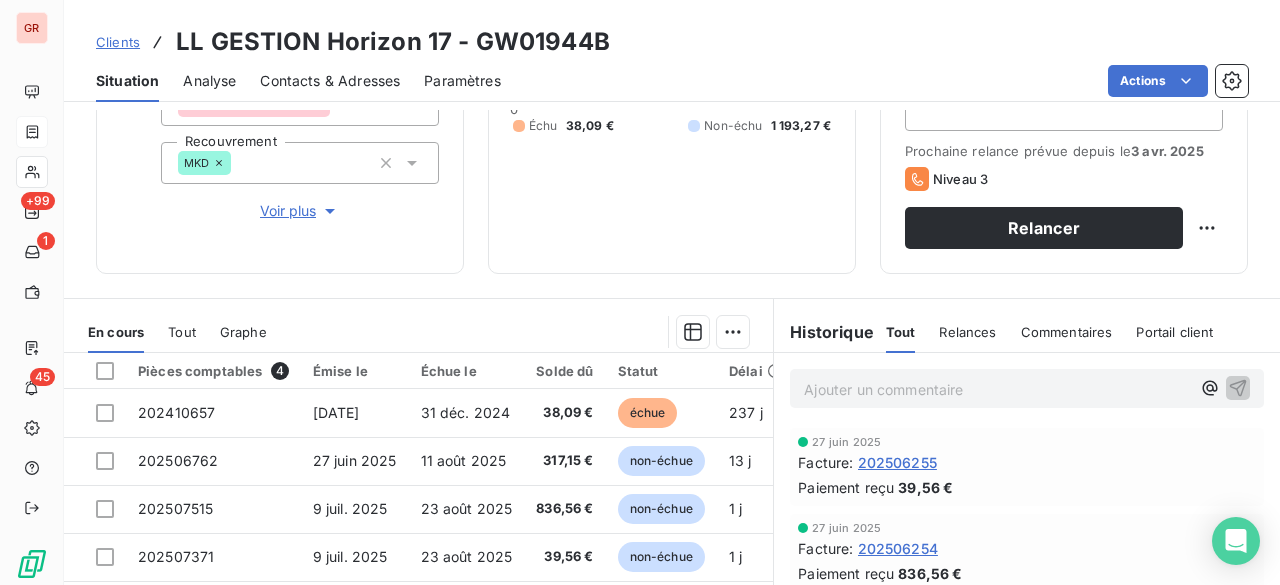 scroll, scrollTop: 284, scrollLeft: 0, axis: vertical 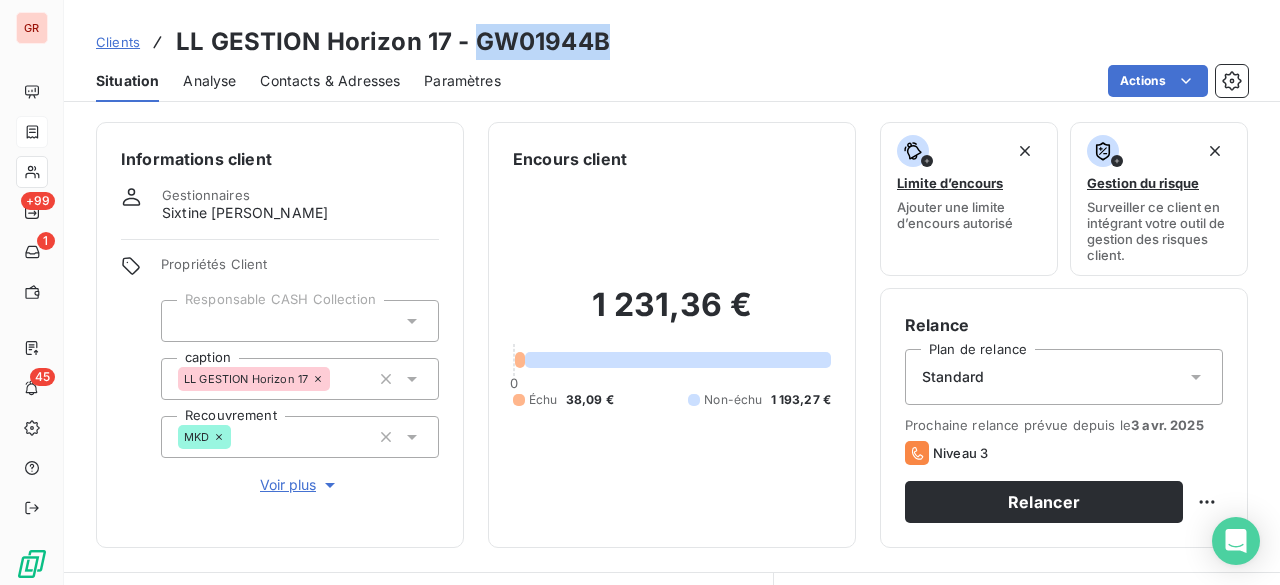 drag, startPoint x: 472, startPoint y: 34, endPoint x: 626, endPoint y: 38, distance: 154.05194 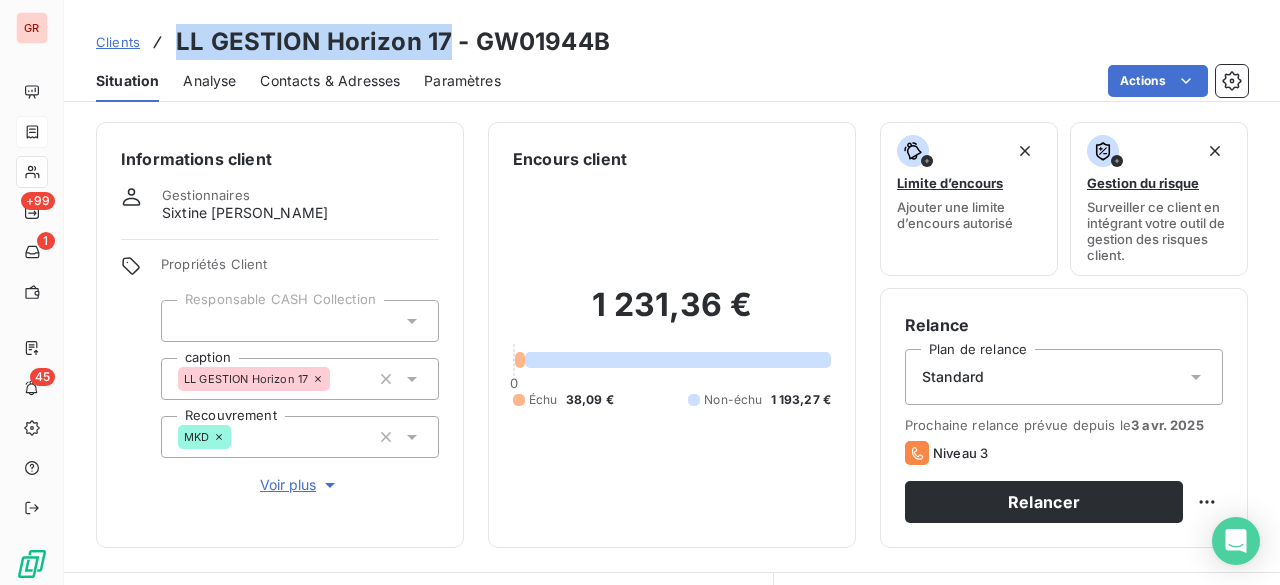drag, startPoint x: 171, startPoint y: 33, endPoint x: 442, endPoint y: 49, distance: 271.47192 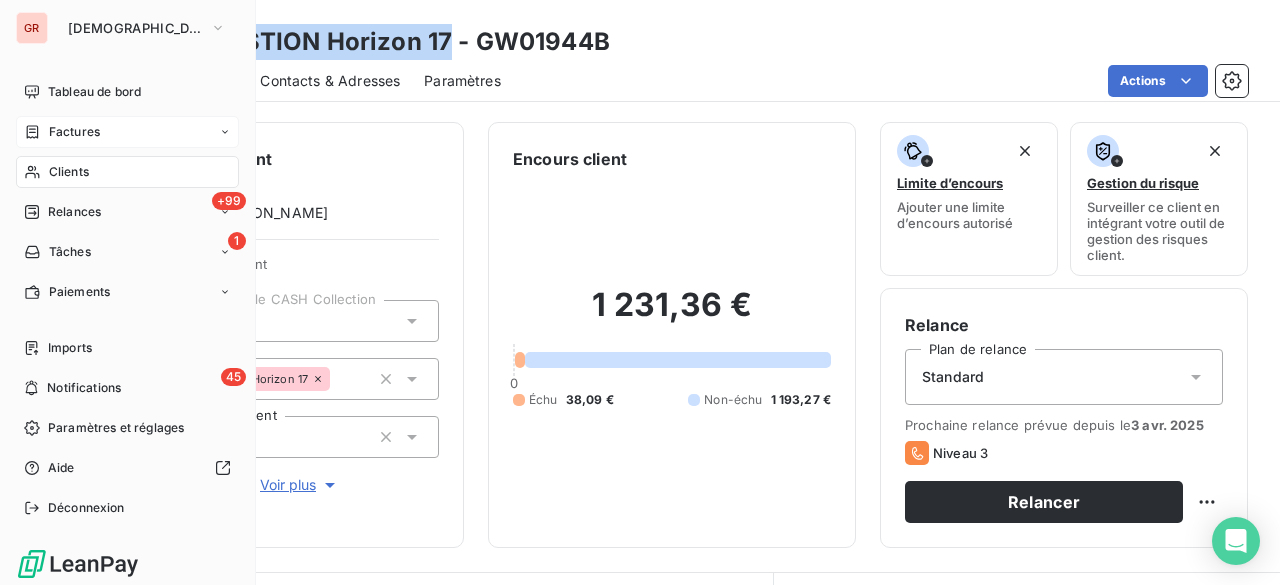 click on "Clients" at bounding box center (127, 172) 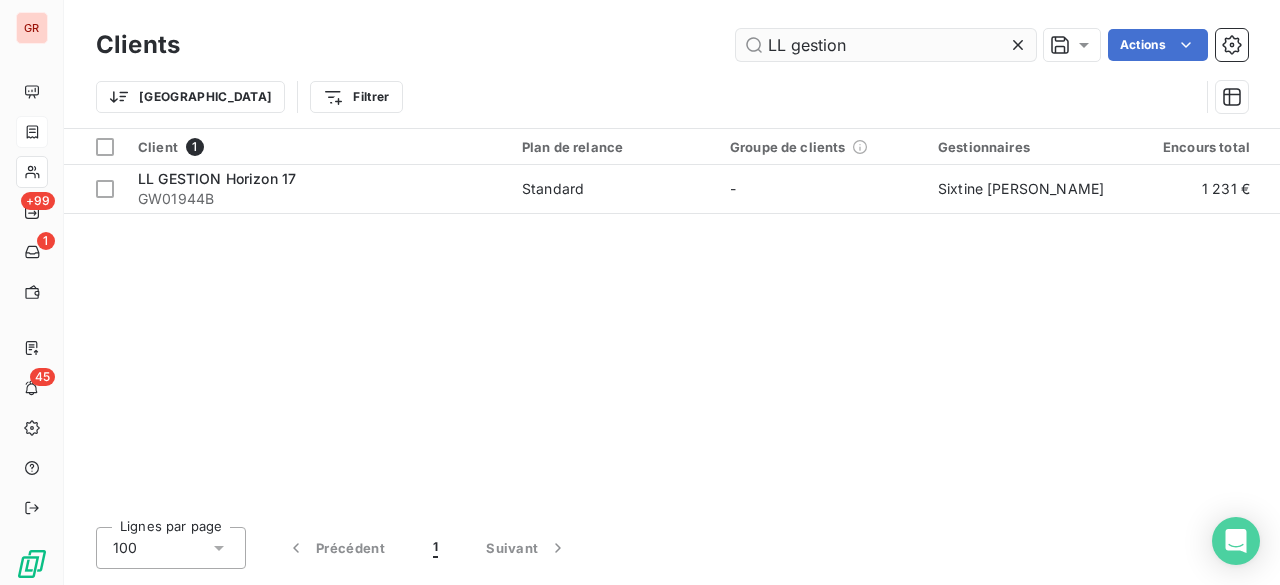 click on "LL gestion" at bounding box center [886, 45] 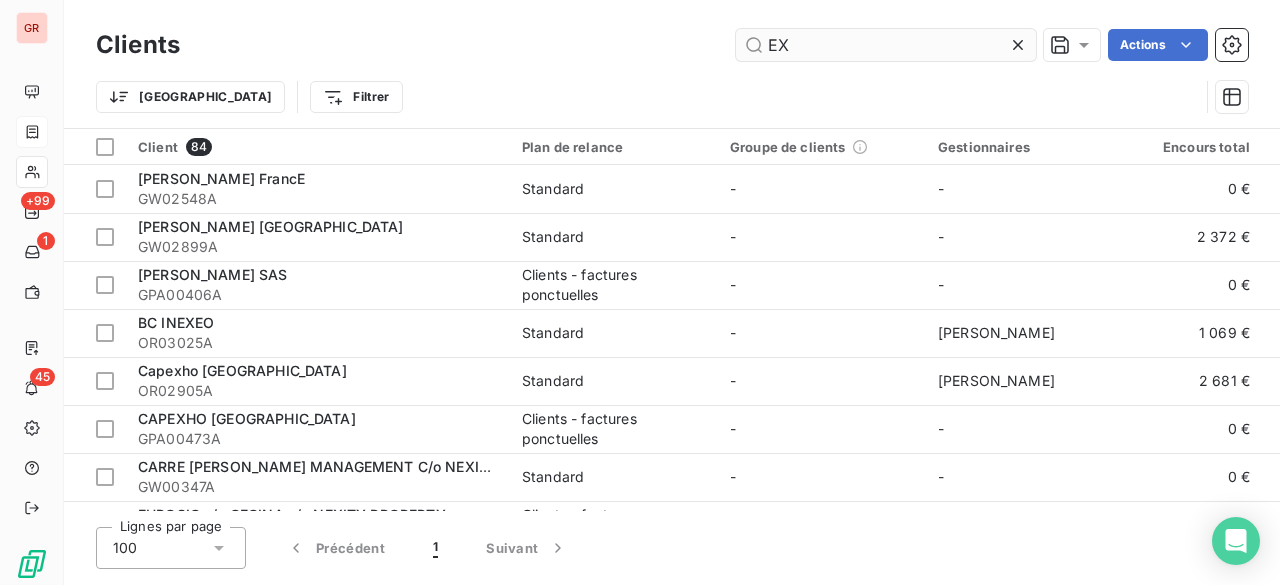 type on "E" 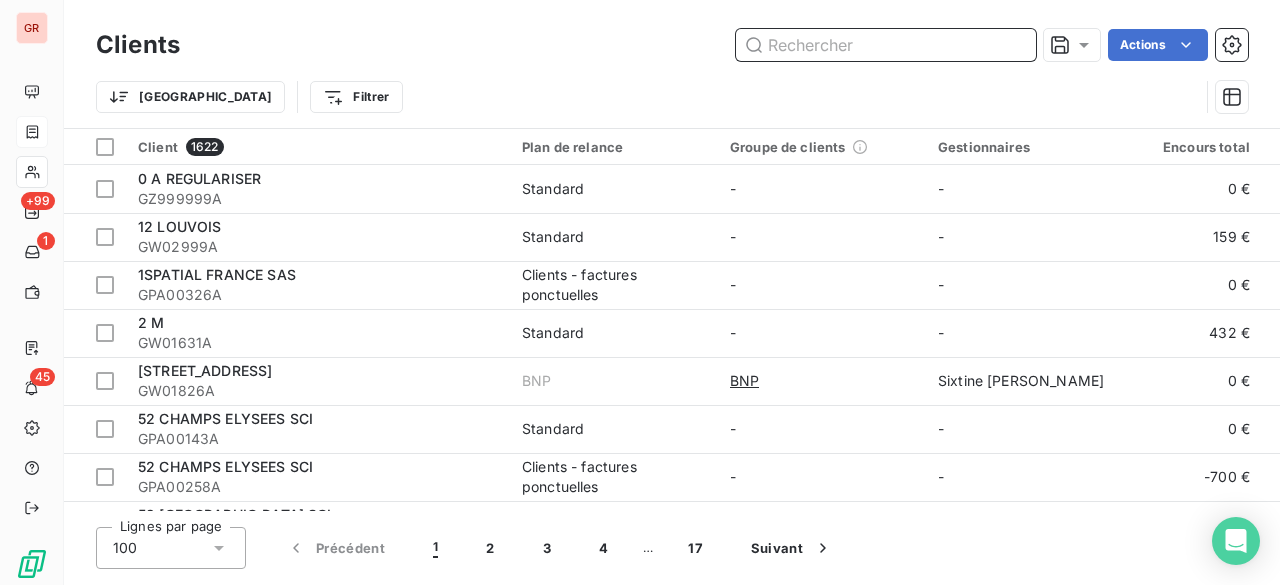 click at bounding box center [886, 45] 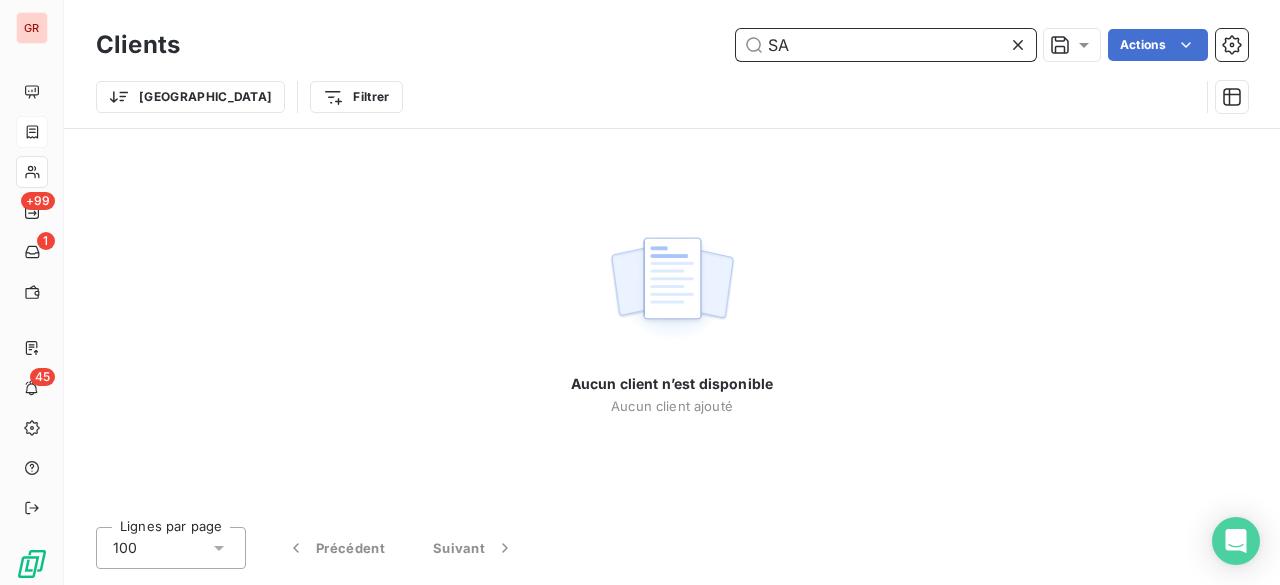 type on "S" 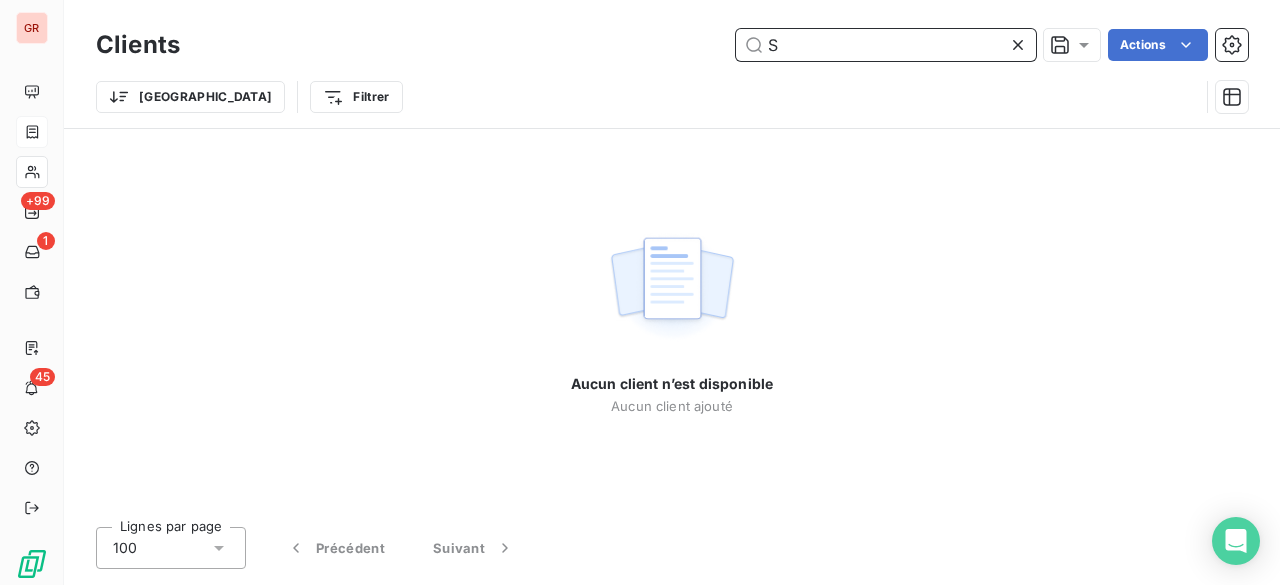 type 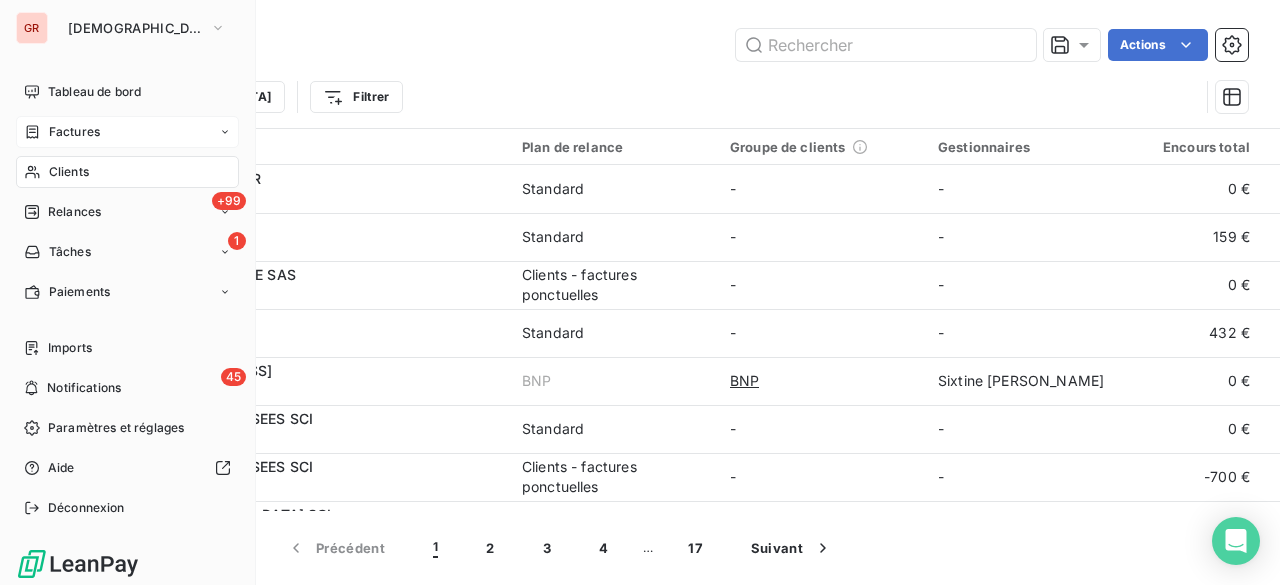 click on "Factures" at bounding box center (74, 132) 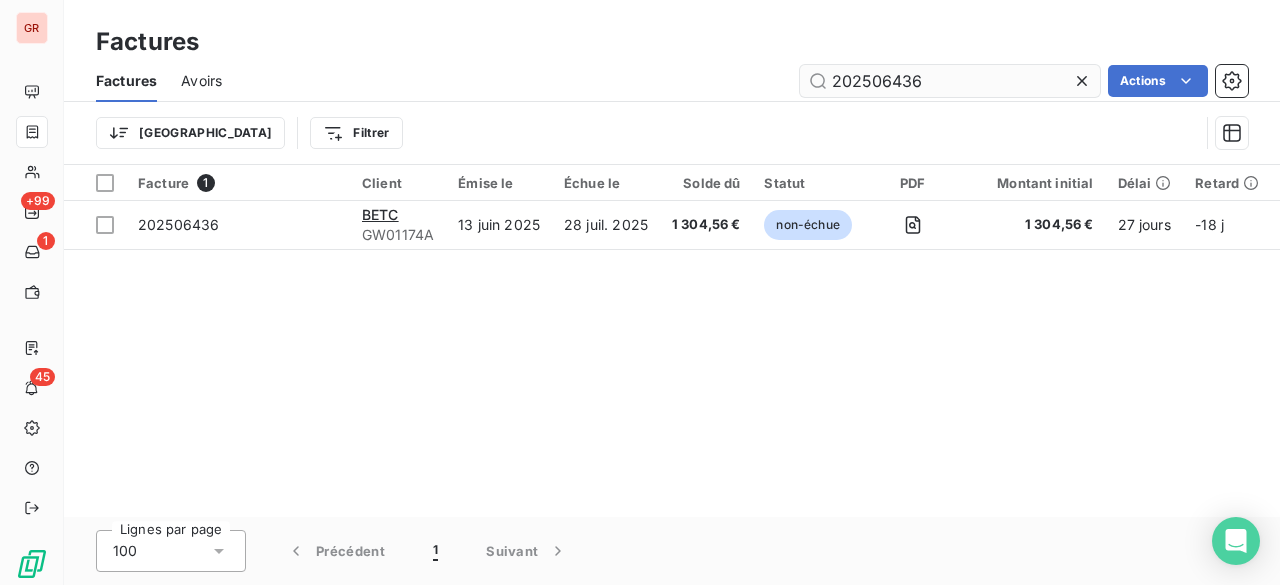 click on "202506436" at bounding box center (950, 81) 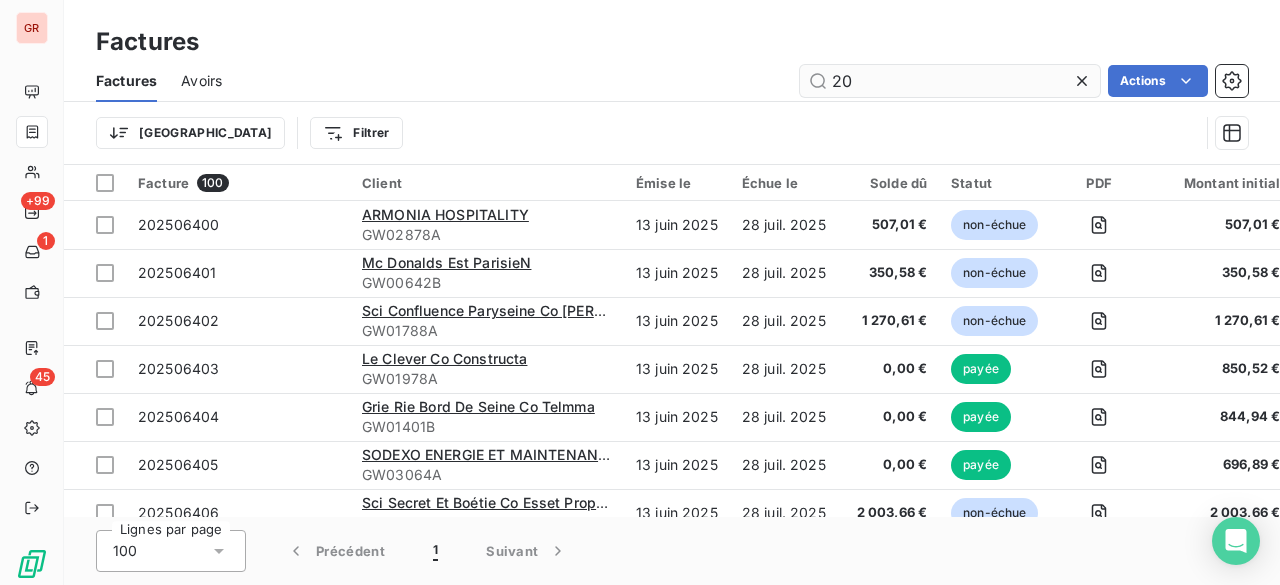 type on "2" 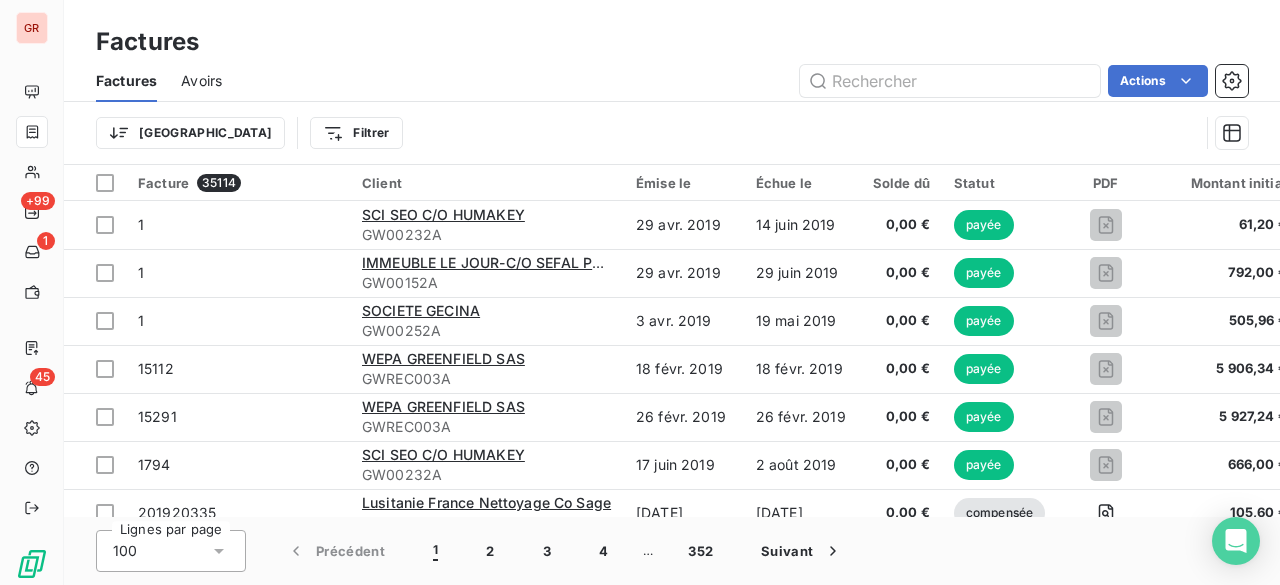 type 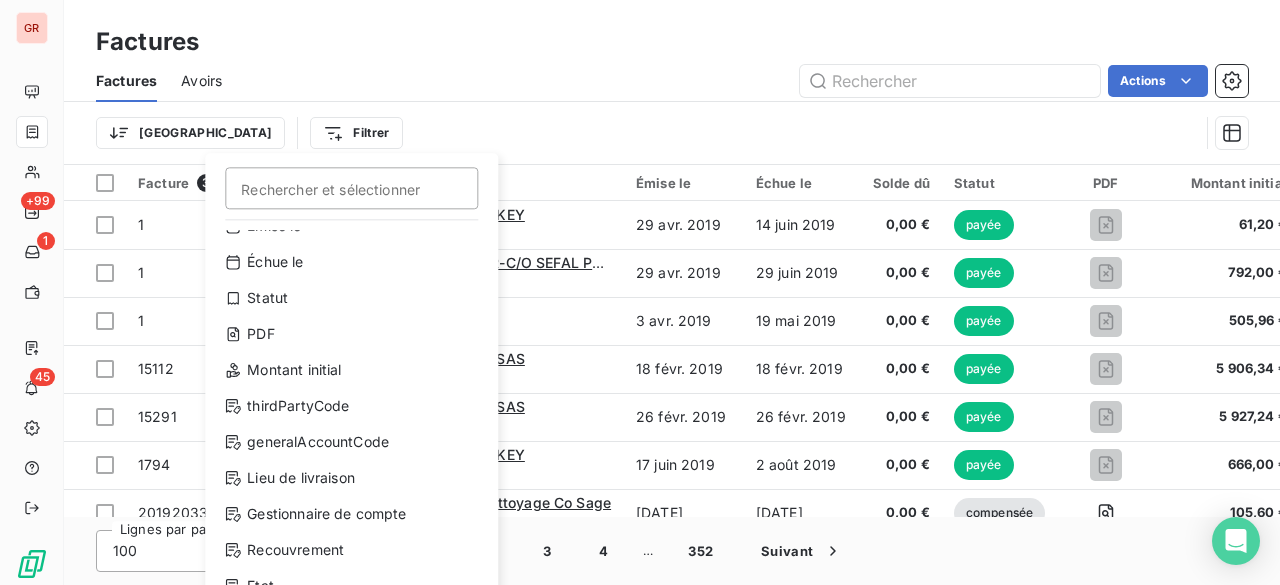 scroll, scrollTop: 67, scrollLeft: 0, axis: vertical 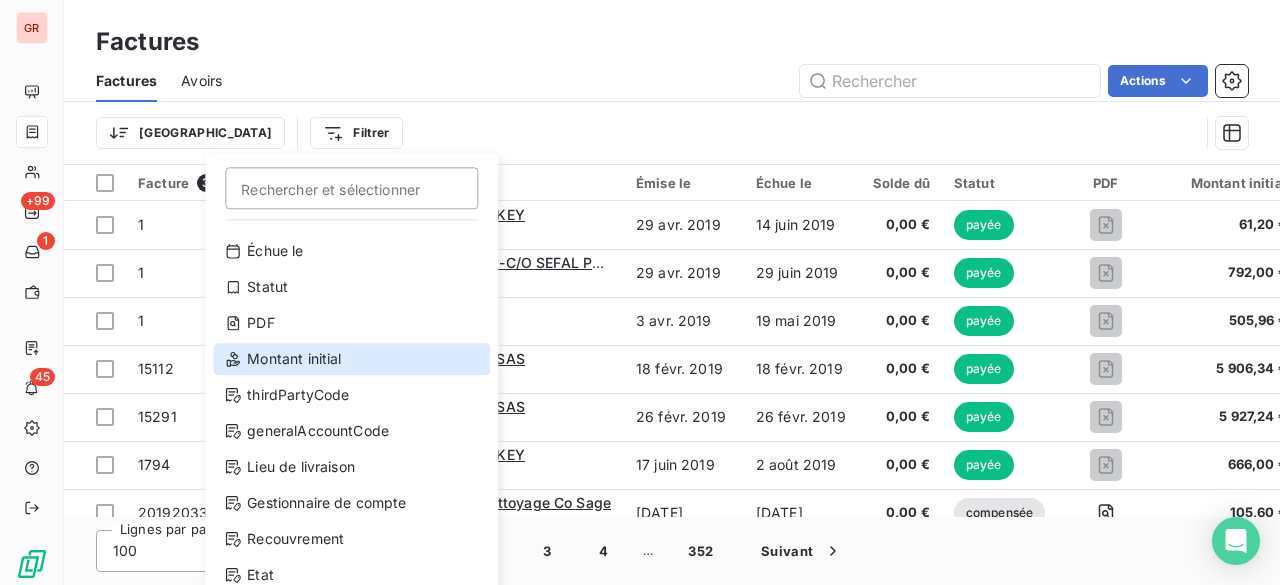 click on "Montant initial" at bounding box center (351, 359) 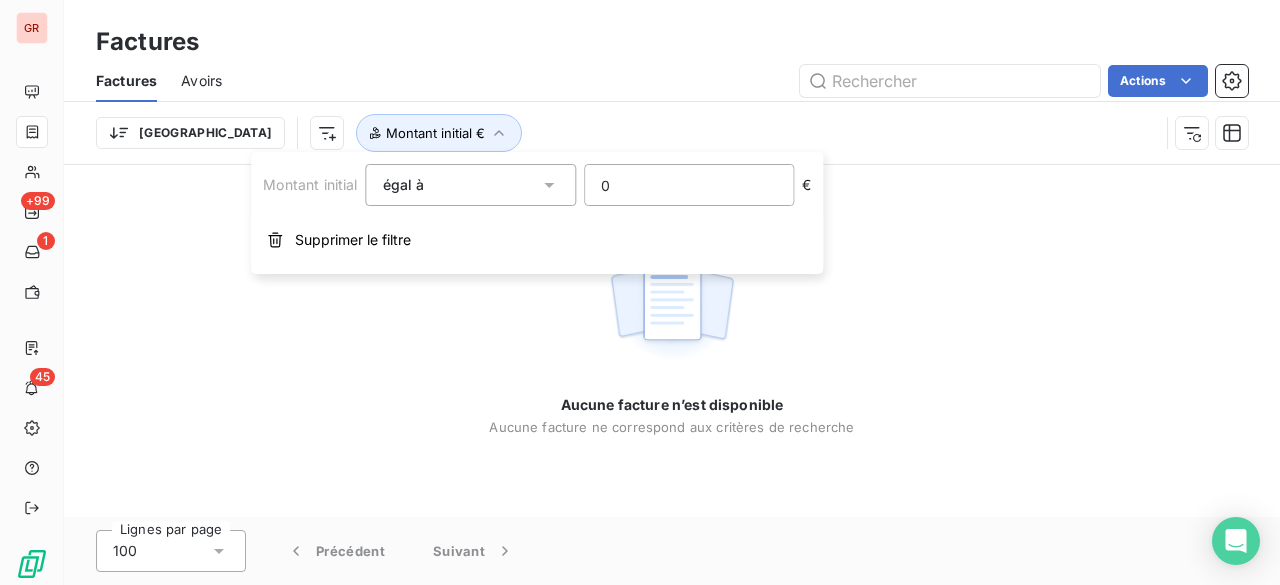 click on "0" at bounding box center (689, 185) 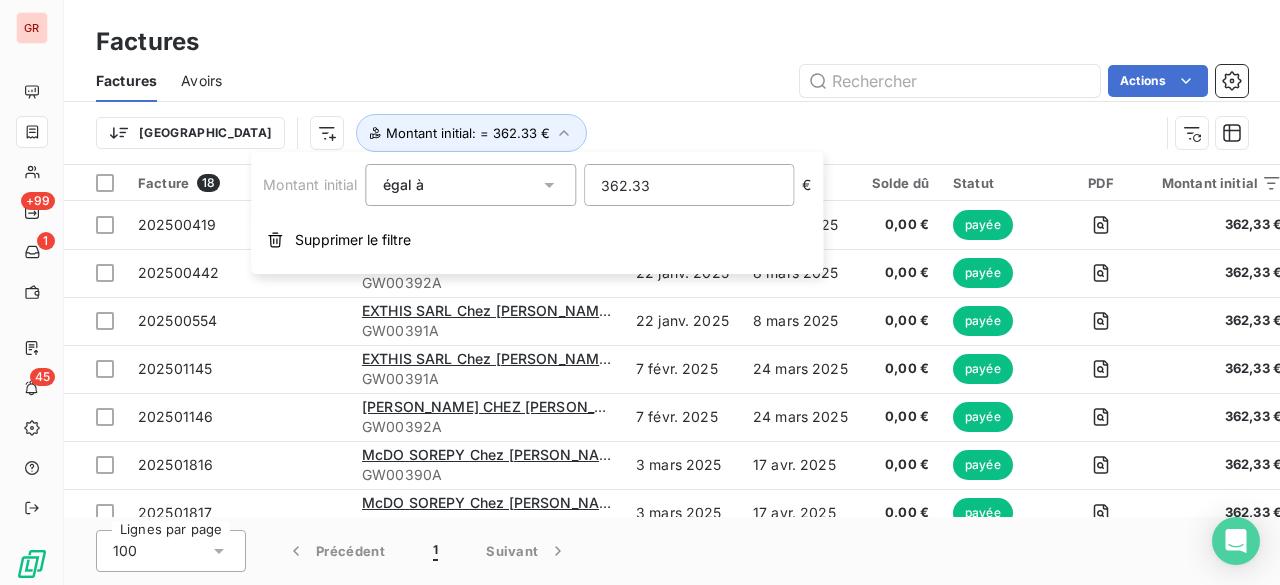 type on "362.33" 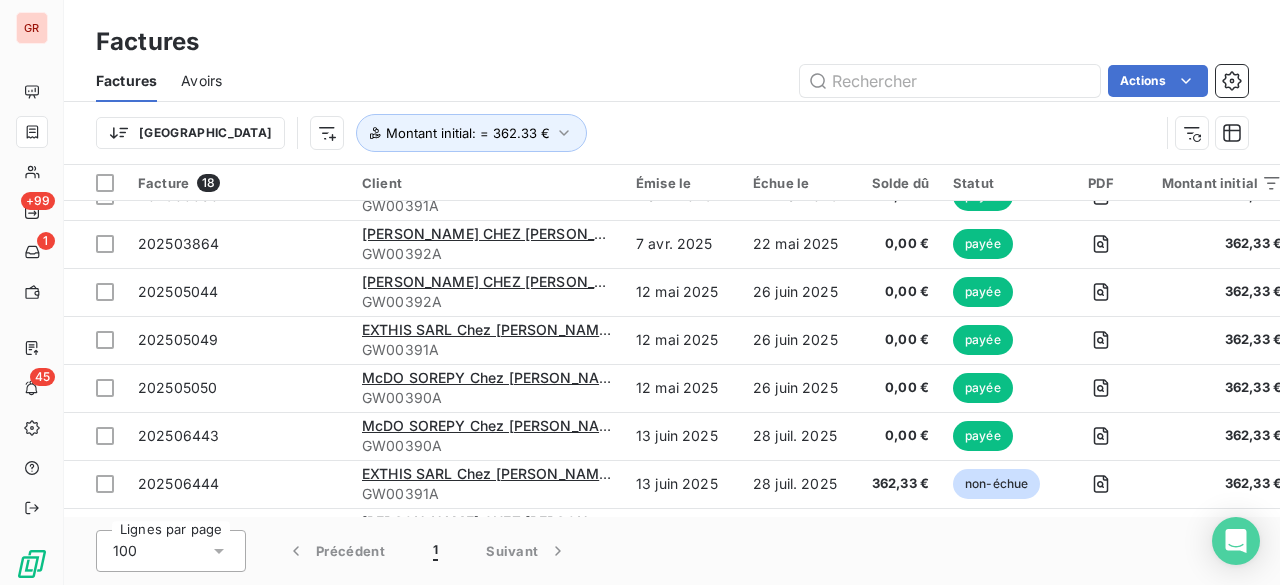 scroll, scrollTop: 556, scrollLeft: 0, axis: vertical 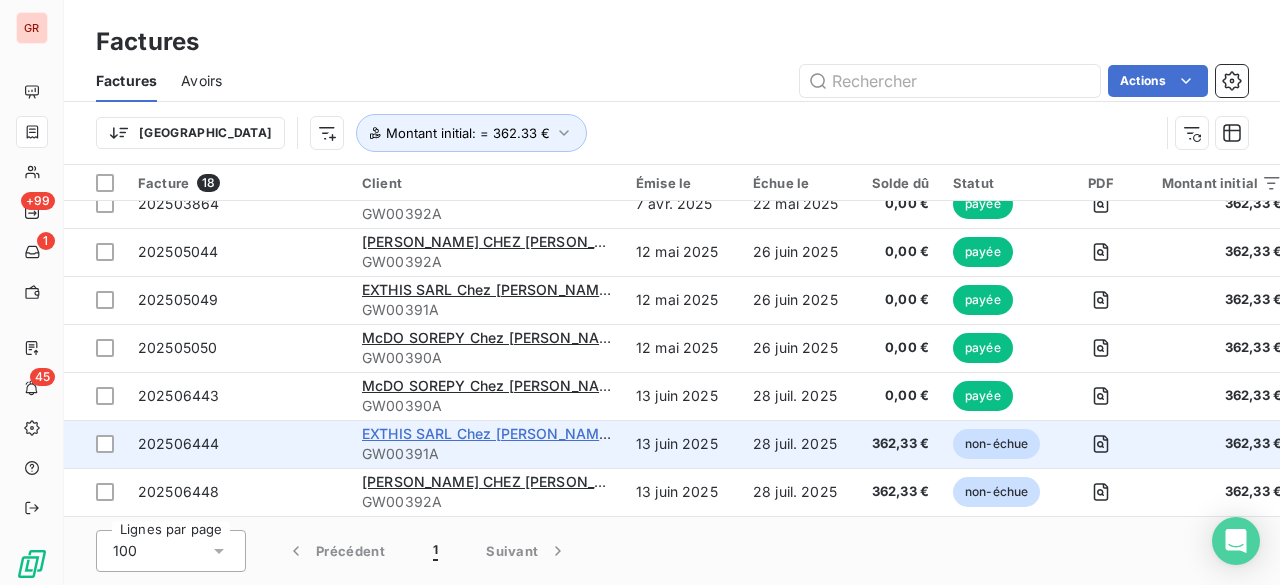 click on "EXTHIS SARL  Chez [PERSON_NAME] Expertise" at bounding box center [521, 433] 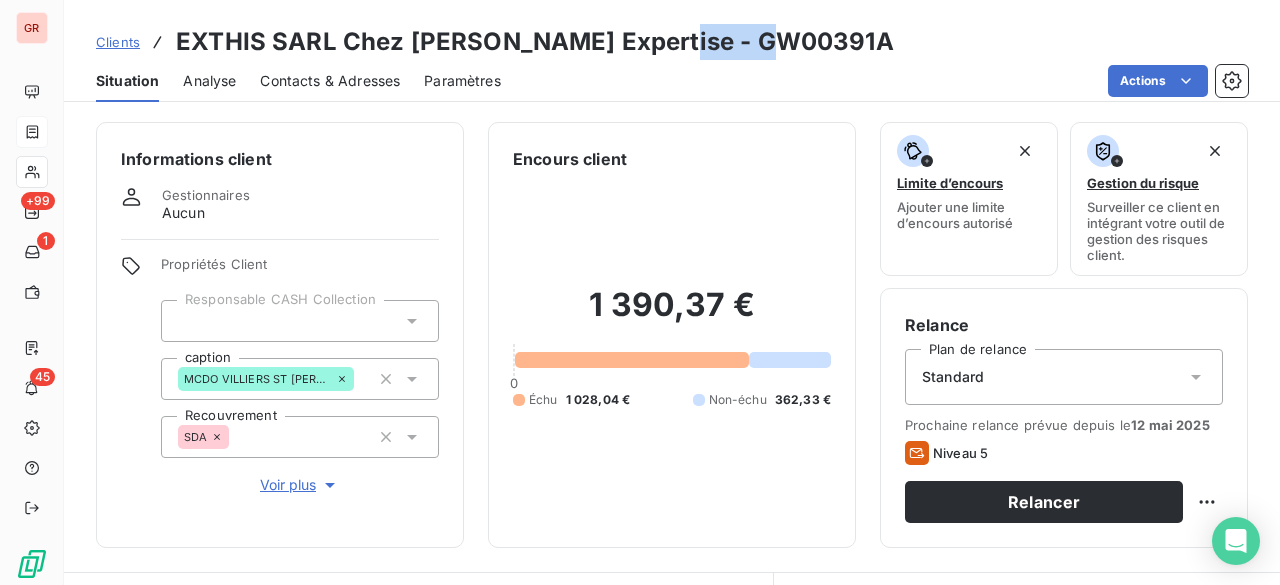 drag, startPoint x: 644, startPoint y: 45, endPoint x: 773, endPoint y: 48, distance: 129.03488 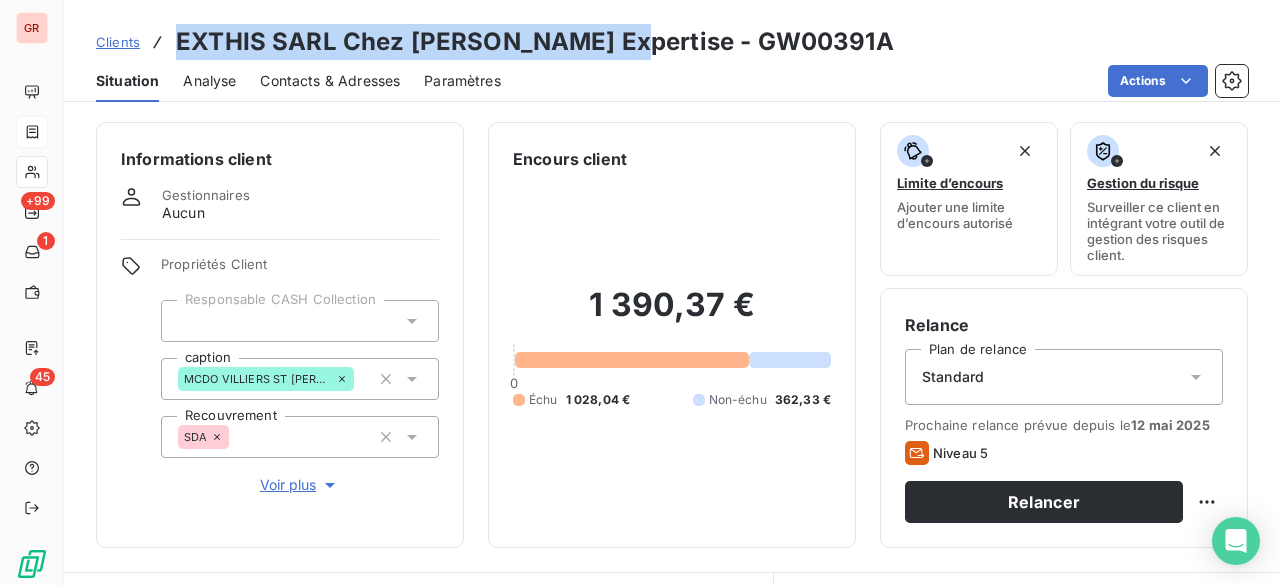 drag, startPoint x: 175, startPoint y: 45, endPoint x: 612, endPoint y: 50, distance: 437.0286 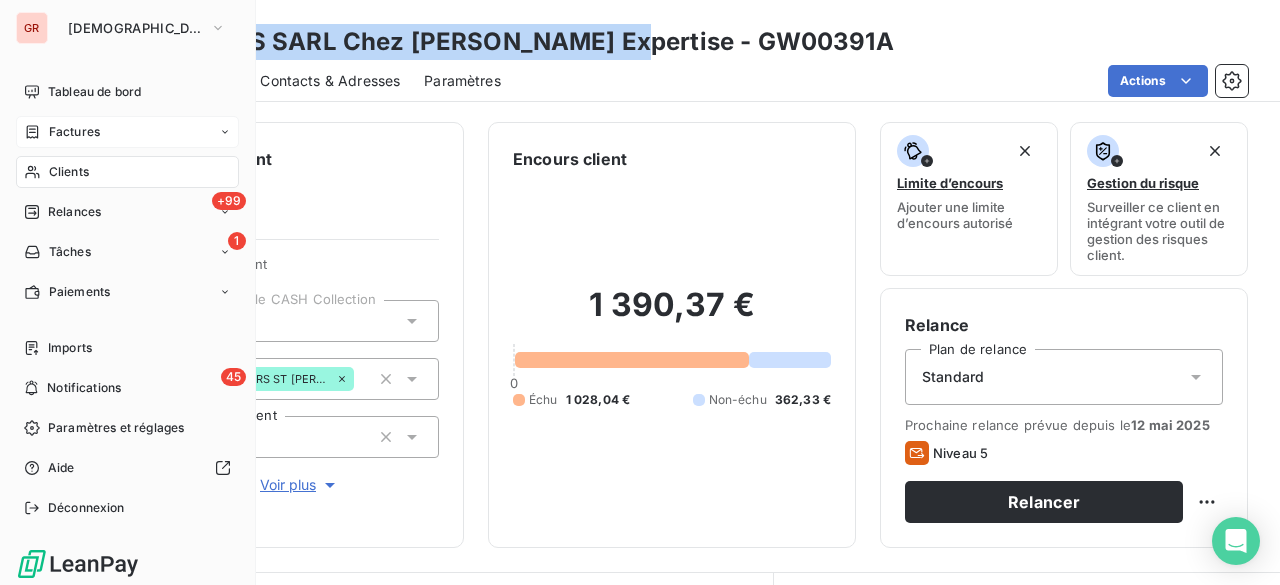 drag, startPoint x: 54, startPoint y: 133, endPoint x: 127, endPoint y: 137, distance: 73.109505 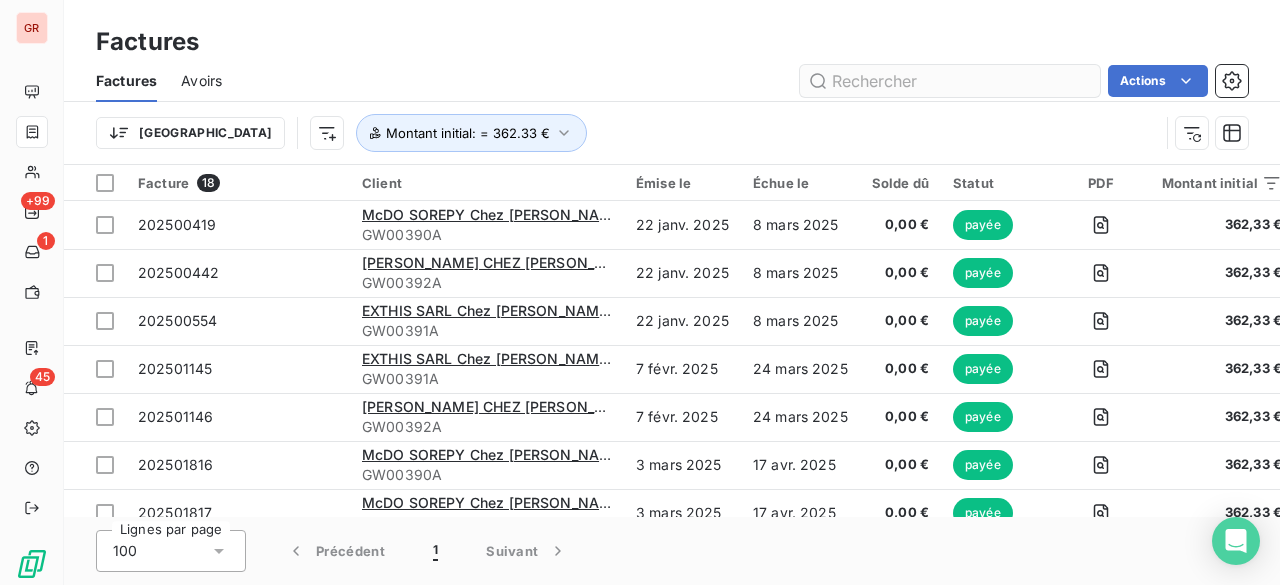 click at bounding box center (950, 81) 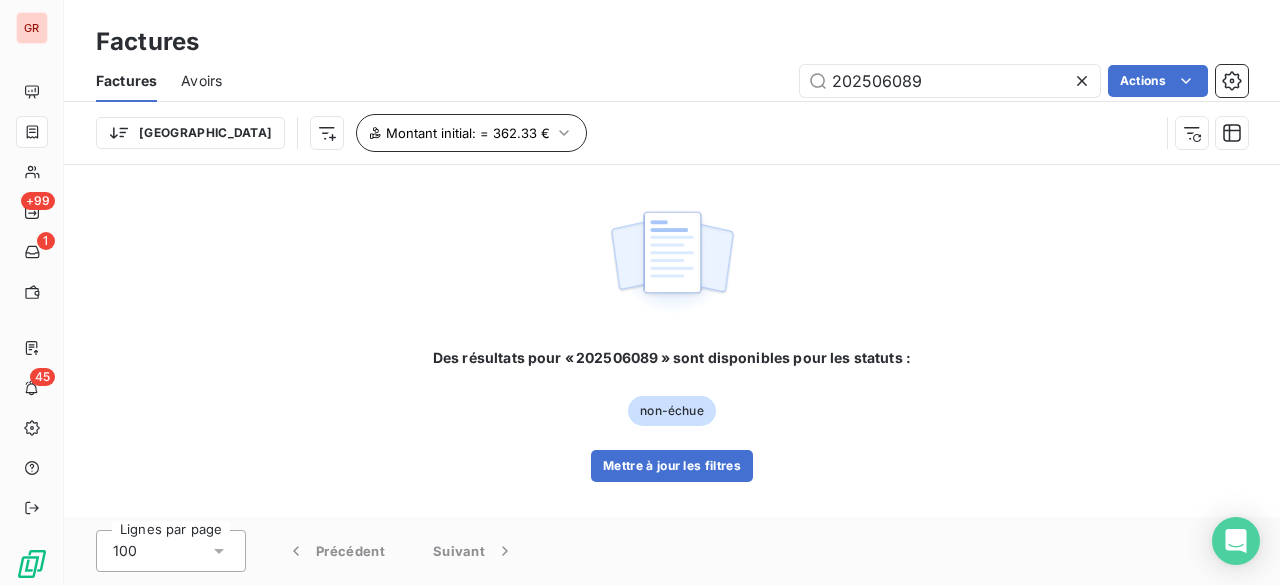 type on "202506089" 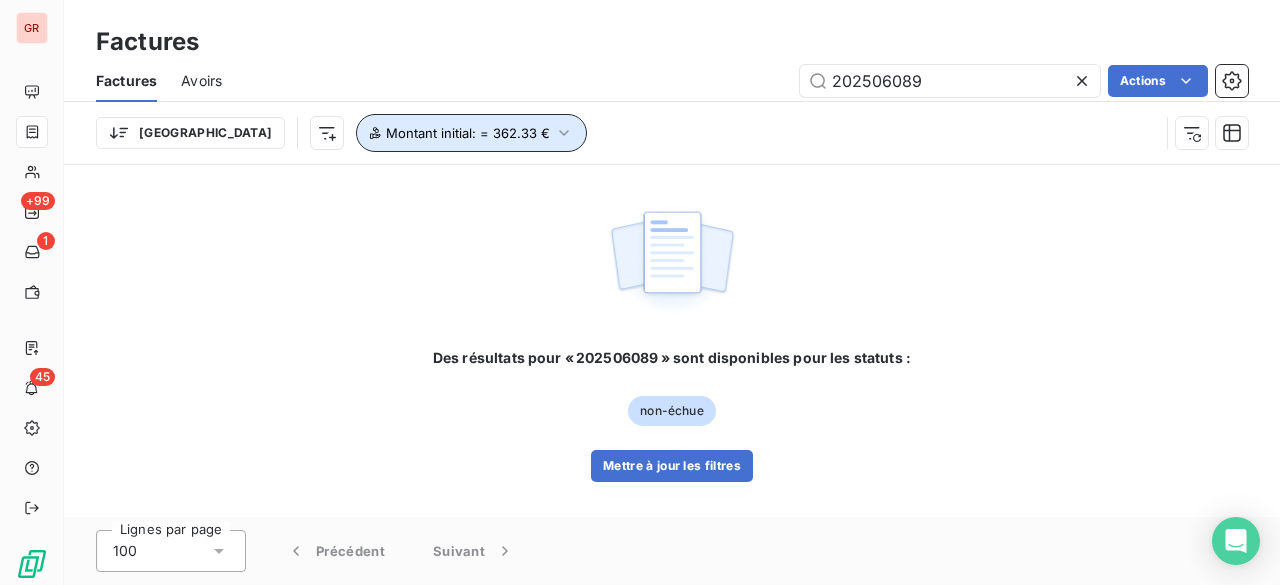 click 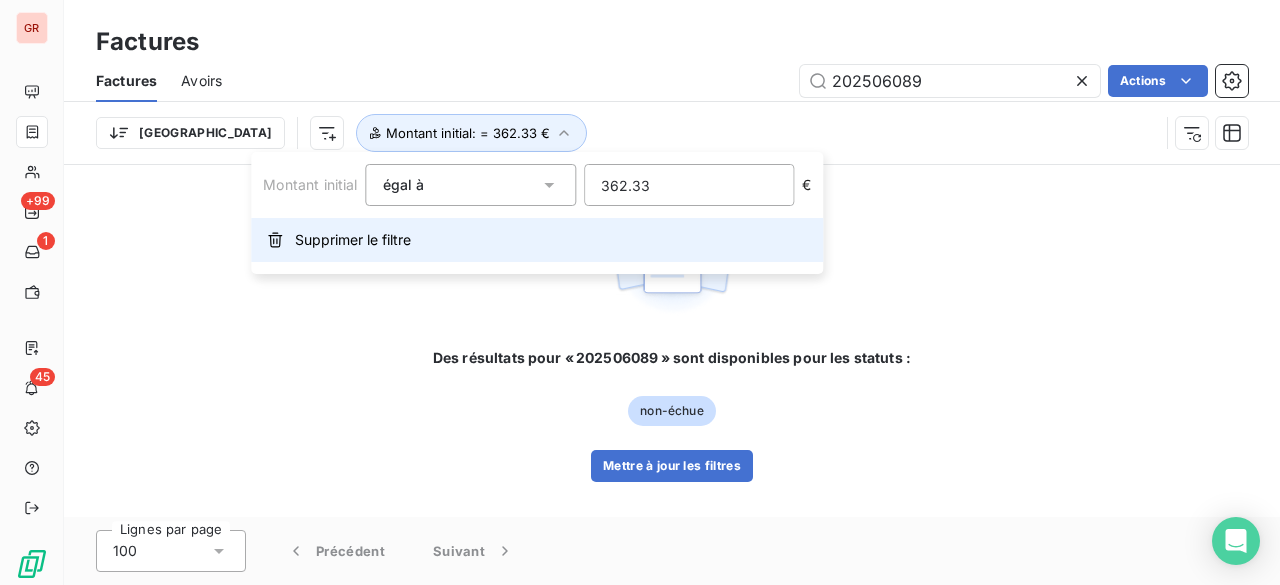 click on "Supprimer le filtre" at bounding box center (353, 240) 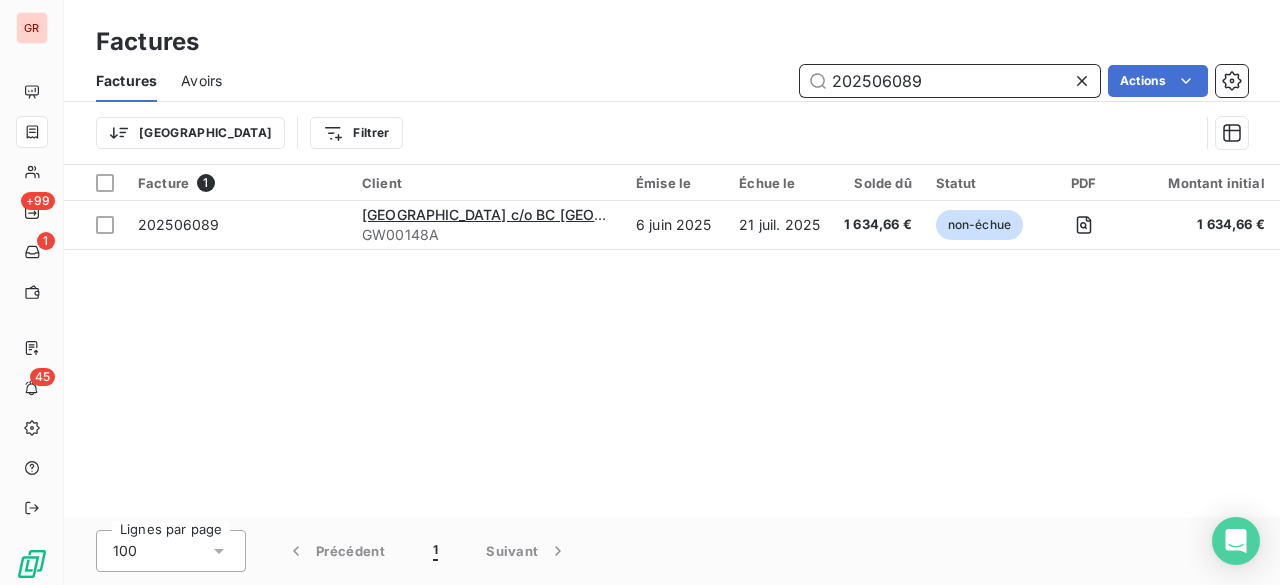 click on "202506089" at bounding box center [950, 81] 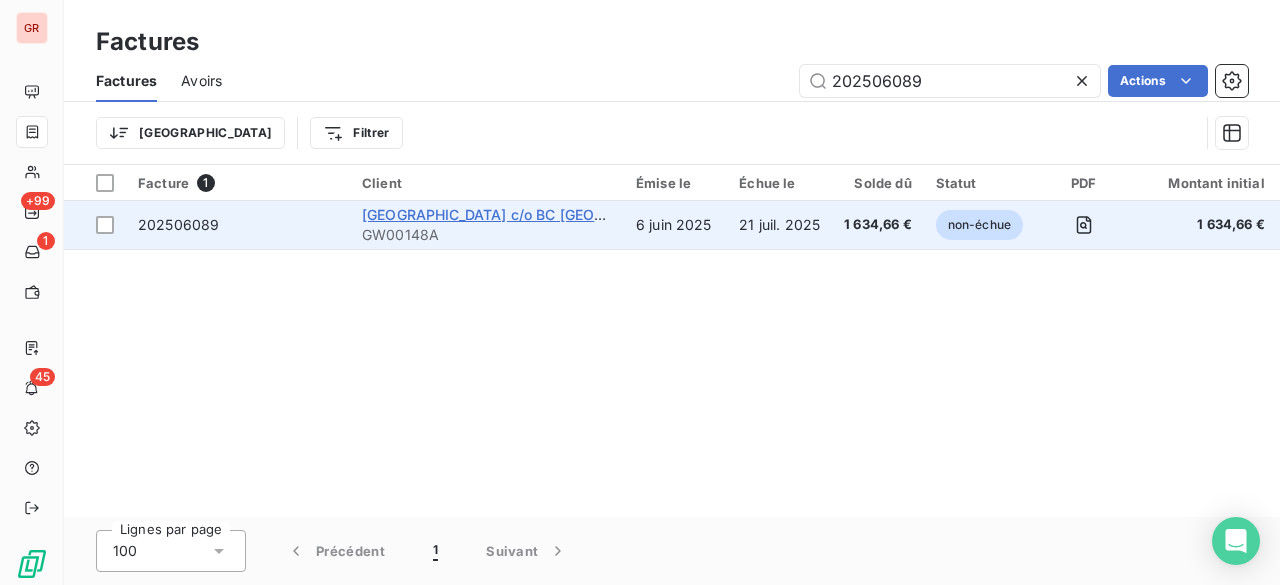 click on "[GEOGRAPHIC_DATA] c/o BC [GEOGRAPHIC_DATA]" at bounding box center (533, 214) 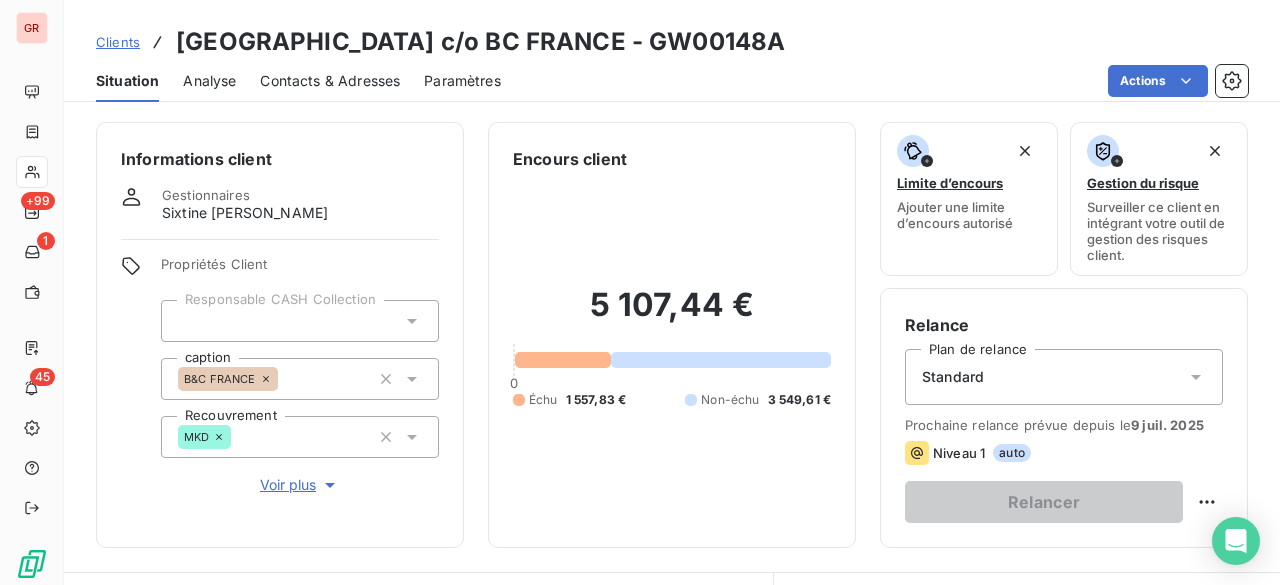 drag, startPoint x: 666, startPoint y: 37, endPoint x: 816, endPoint y: 39, distance: 150.01334 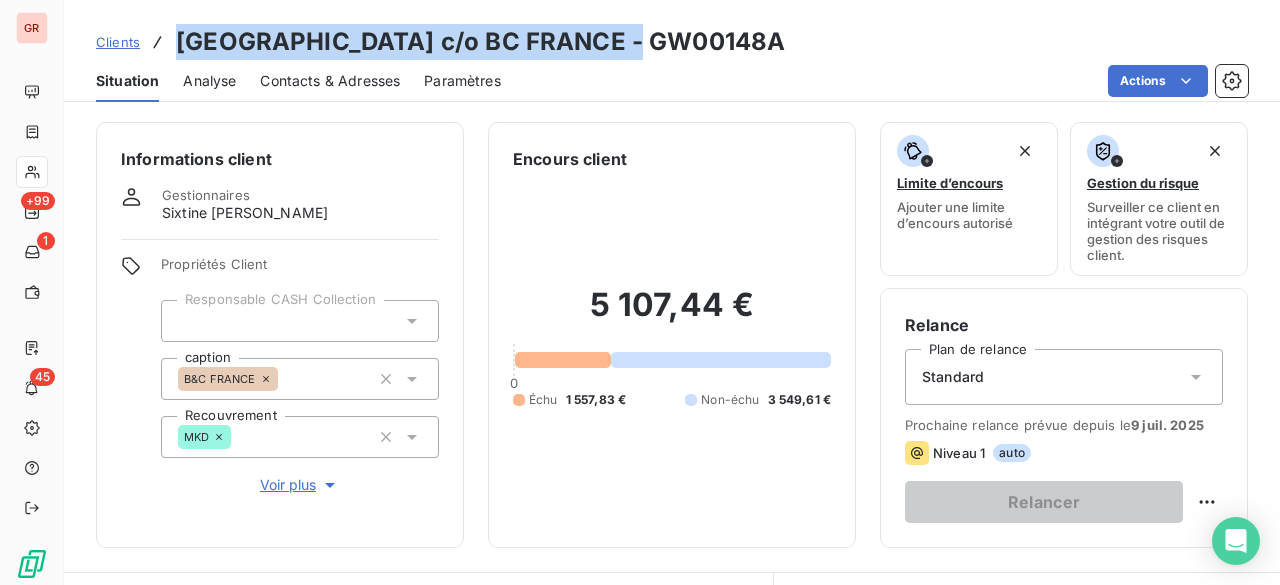 drag, startPoint x: 178, startPoint y: 43, endPoint x: 633, endPoint y: 43, distance: 455 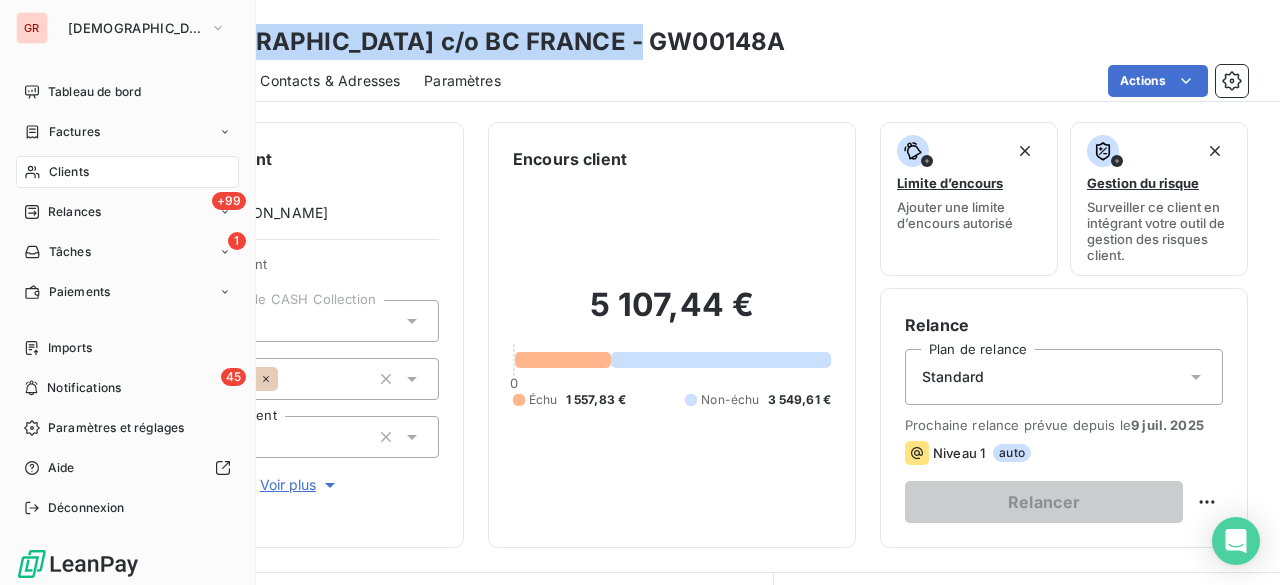 drag, startPoint x: 42, startPoint y: 173, endPoint x: 130, endPoint y: 176, distance: 88.051125 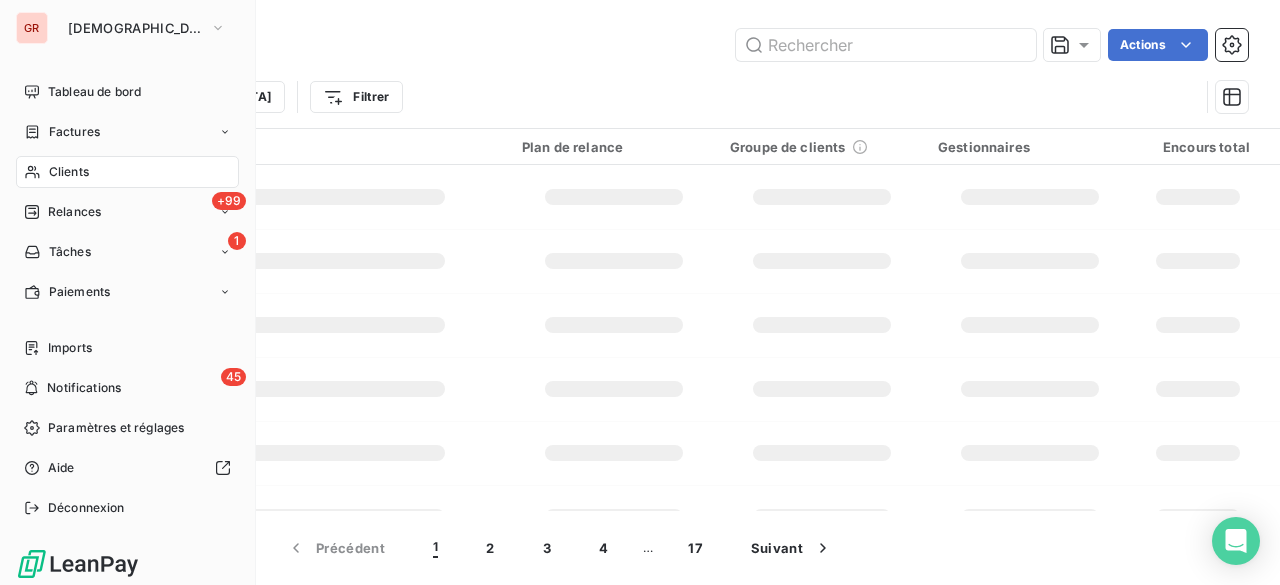 click on "Clients" at bounding box center (69, 172) 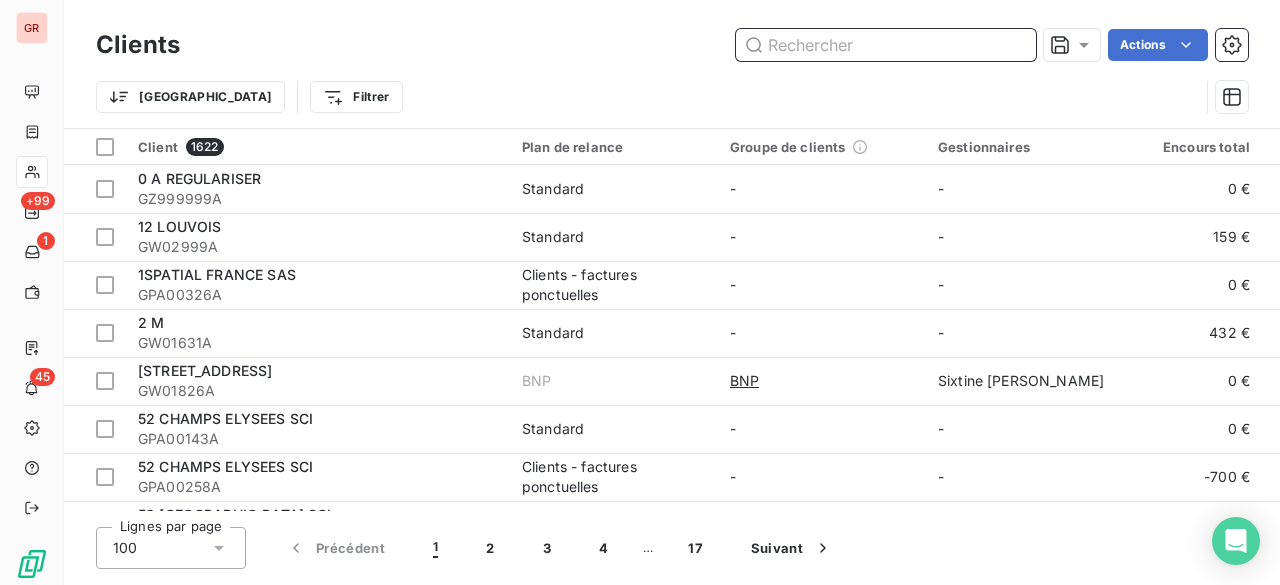 click at bounding box center (886, 45) 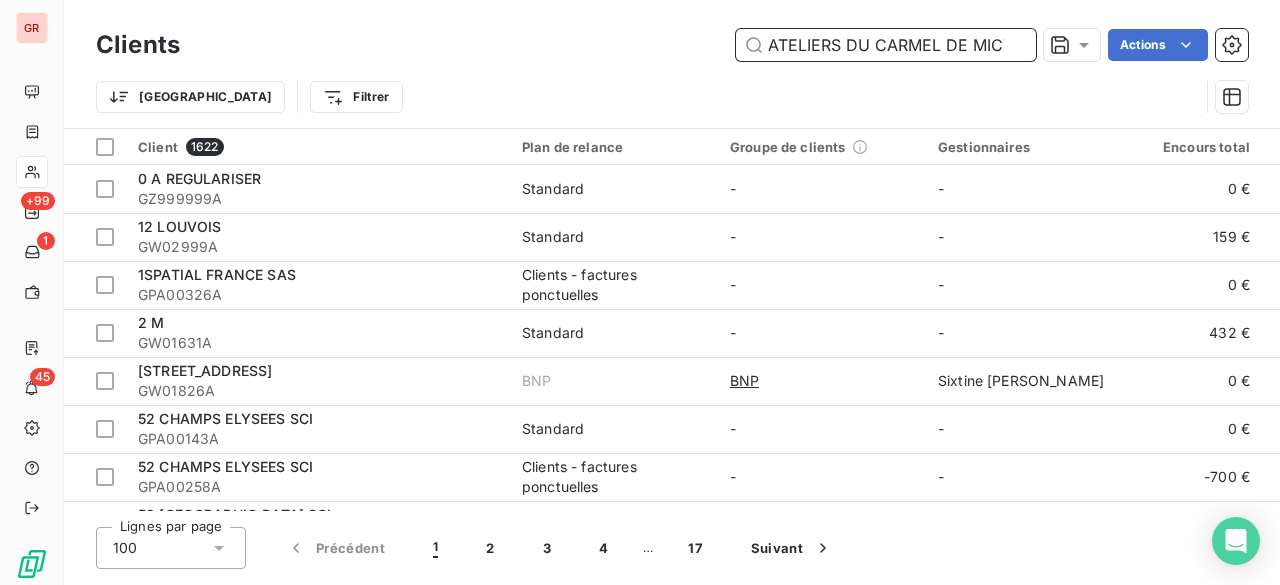 scroll, scrollTop: 0, scrollLeft: 6, axis: horizontal 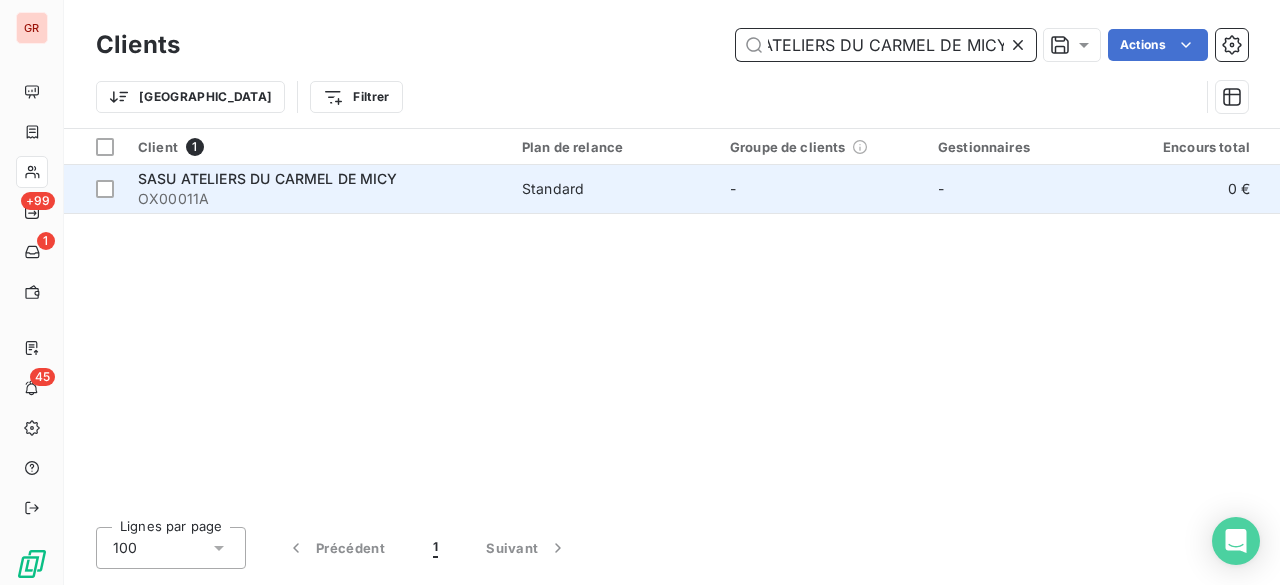 type on "ATELIERS DU CARMEL DE MICY" 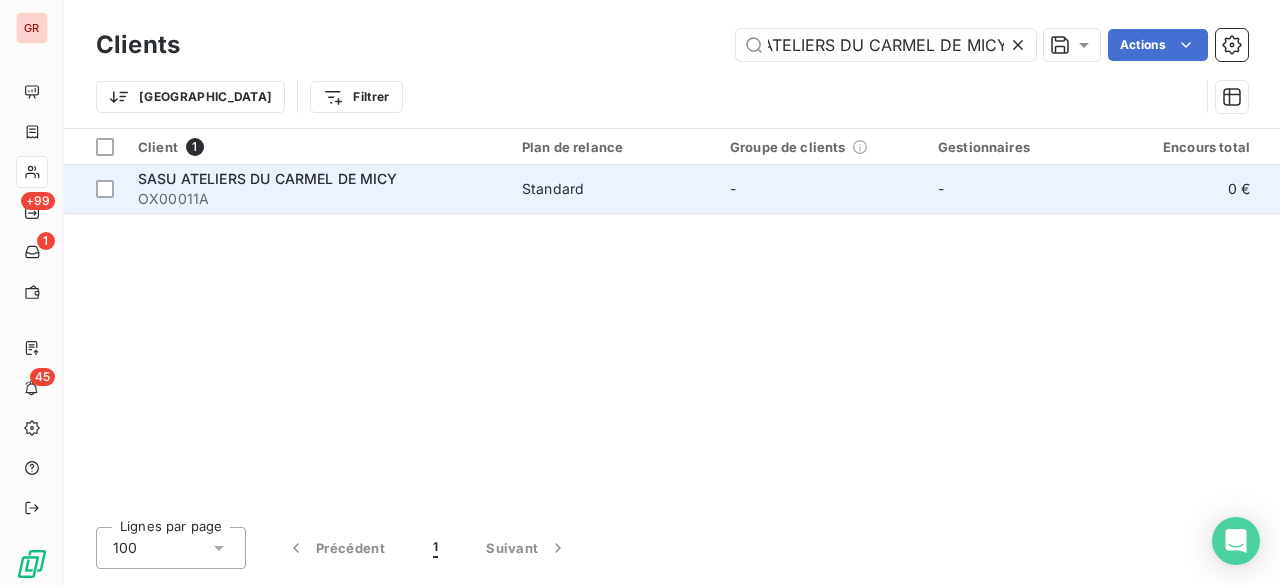 click on "SASU ATELIERS DU CARMEL DE MICY" at bounding box center [268, 178] 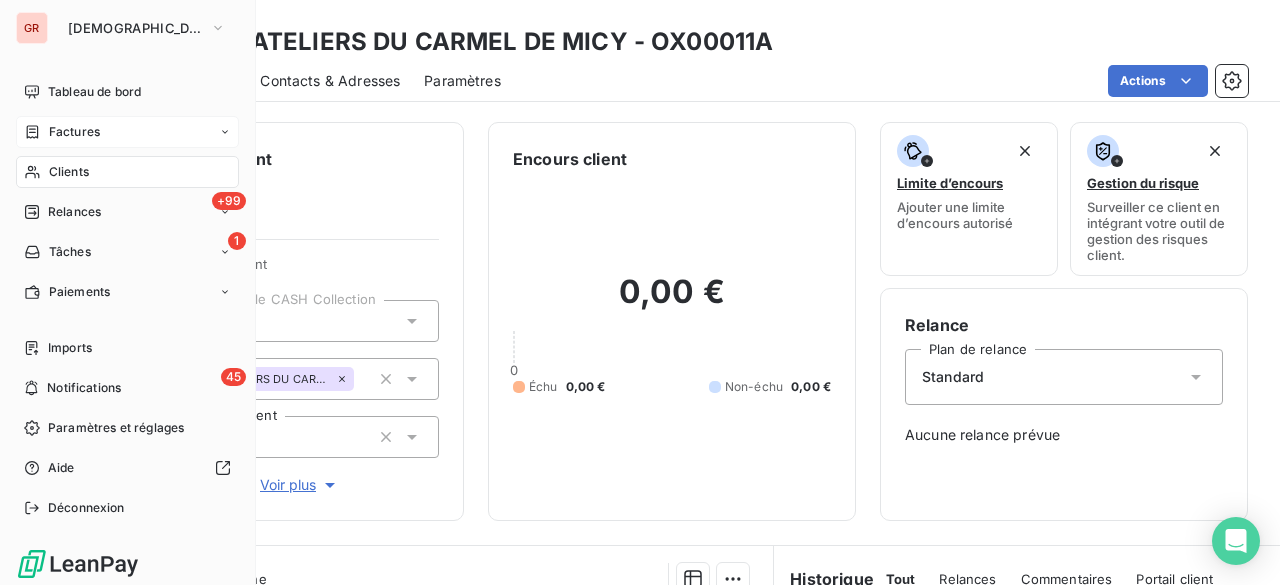 click on "Factures" at bounding box center (127, 132) 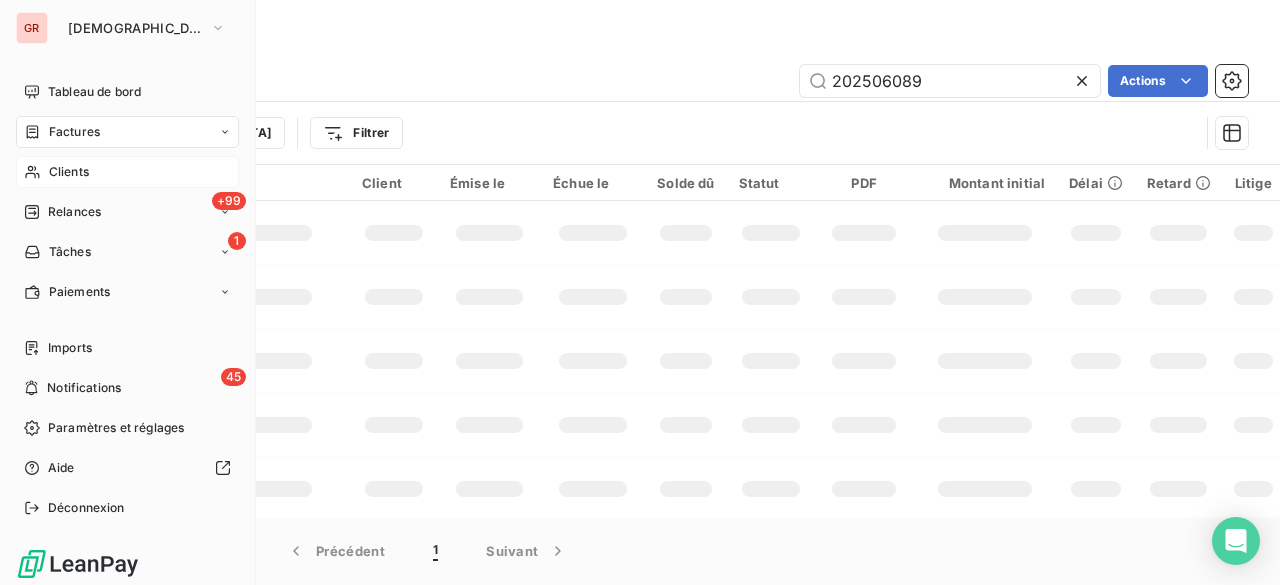 click on "Factures" at bounding box center [74, 132] 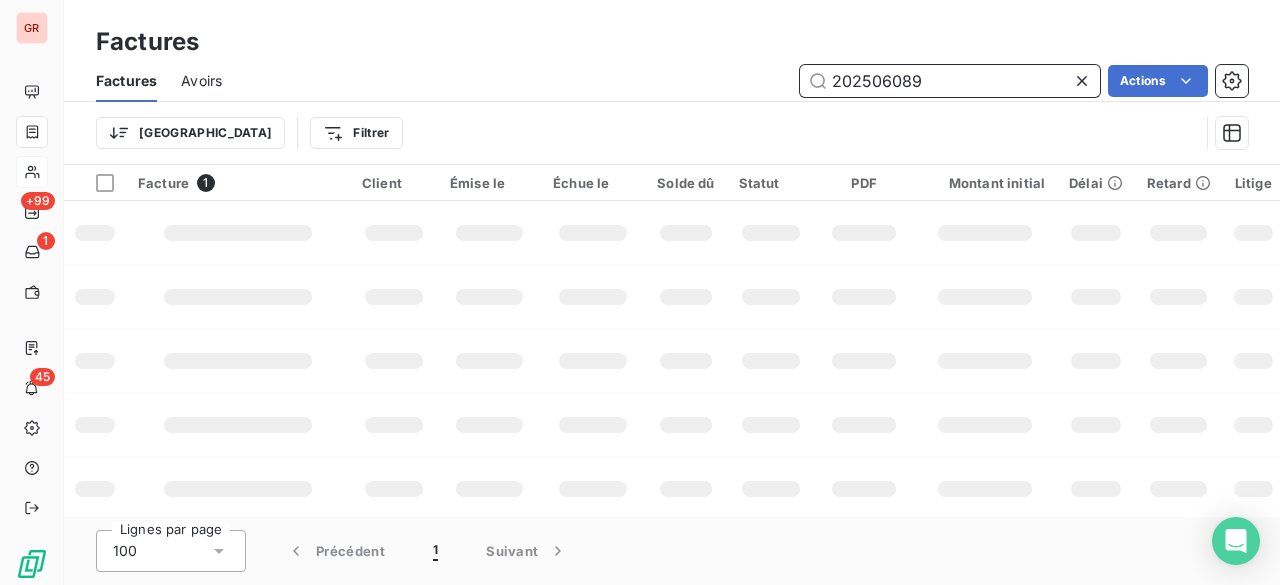 click on "202506089" at bounding box center [950, 81] 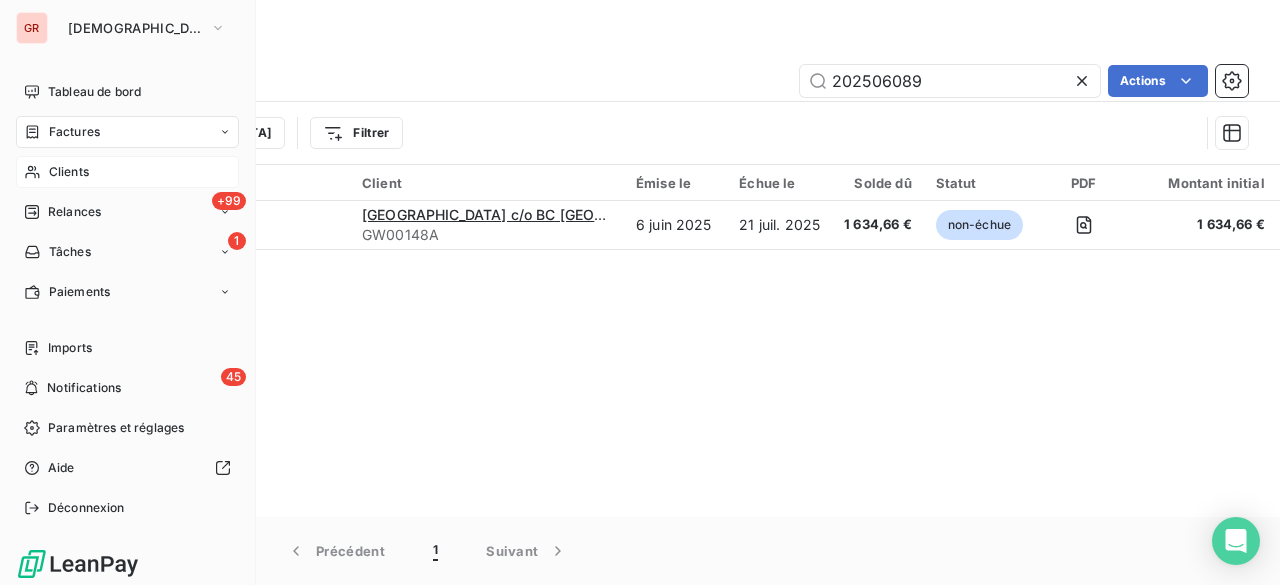 click on "Clients" at bounding box center [127, 172] 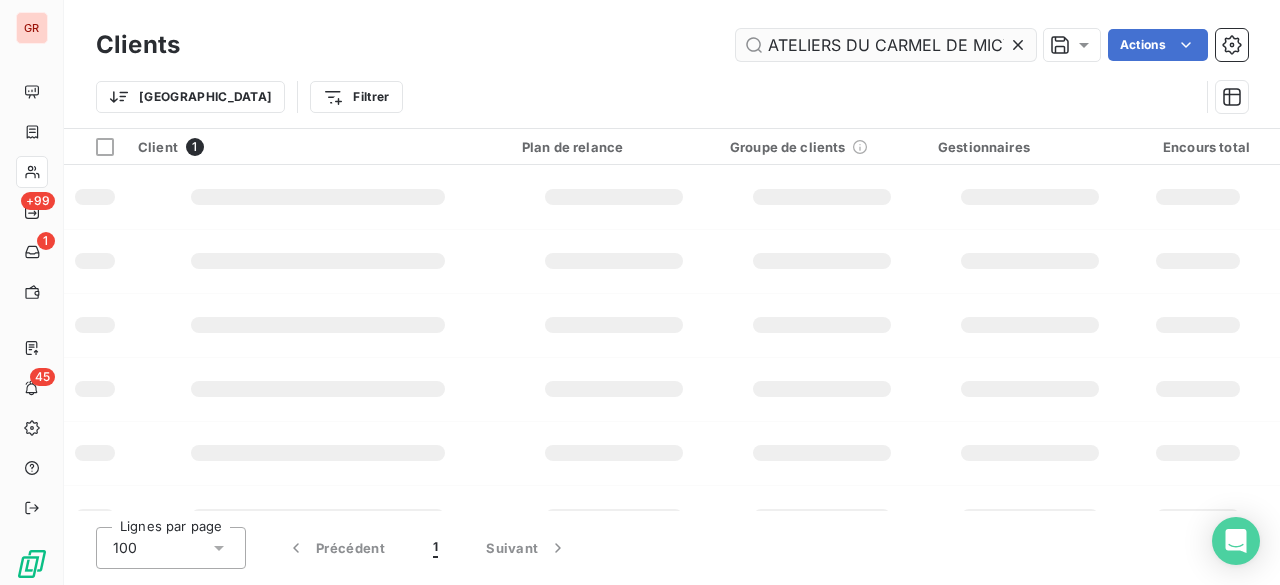 scroll, scrollTop: 0, scrollLeft: 6, axis: horizontal 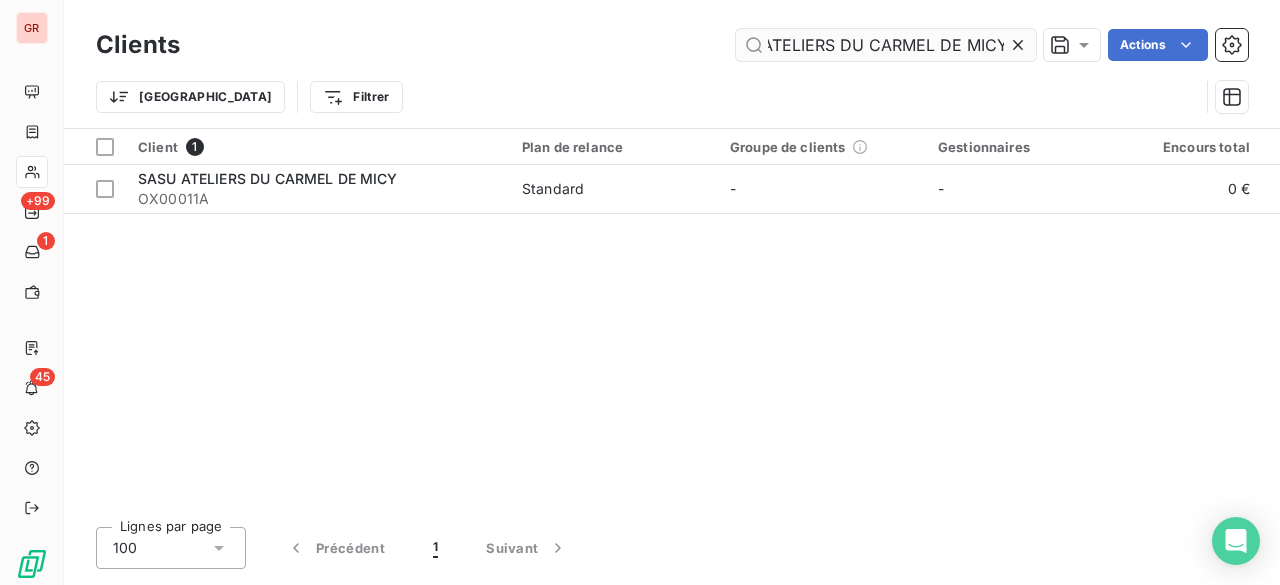 click on "ATELIERS DU CARMEL DE MICY" at bounding box center [886, 45] 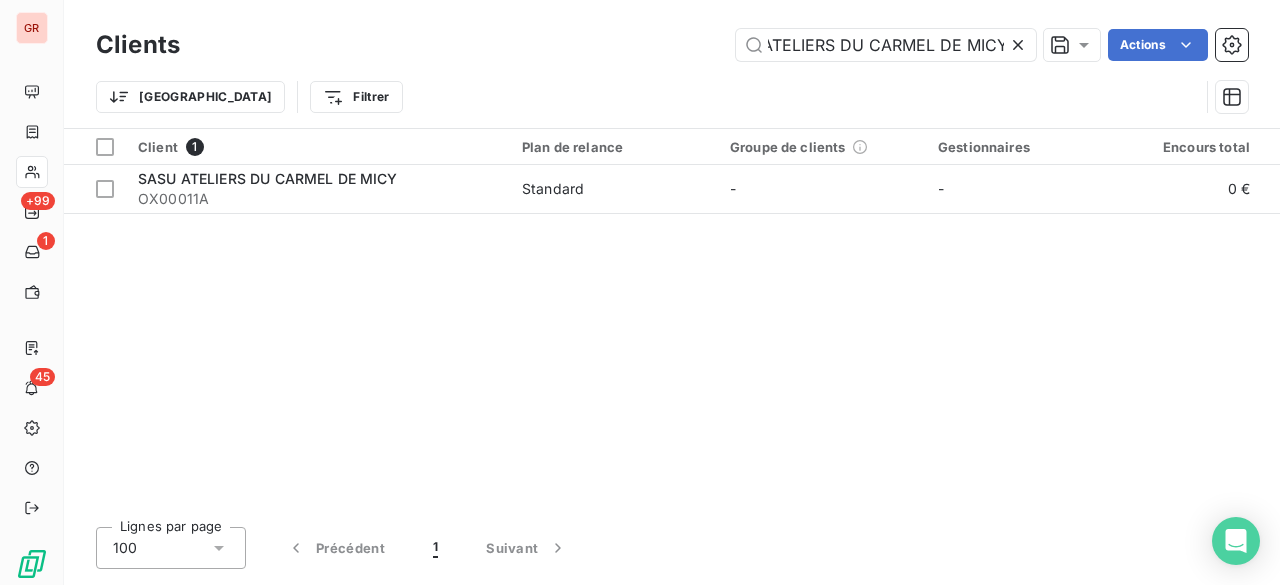 drag, startPoint x: 846, startPoint y: 39, endPoint x: 1023, endPoint y: 55, distance: 177.7217 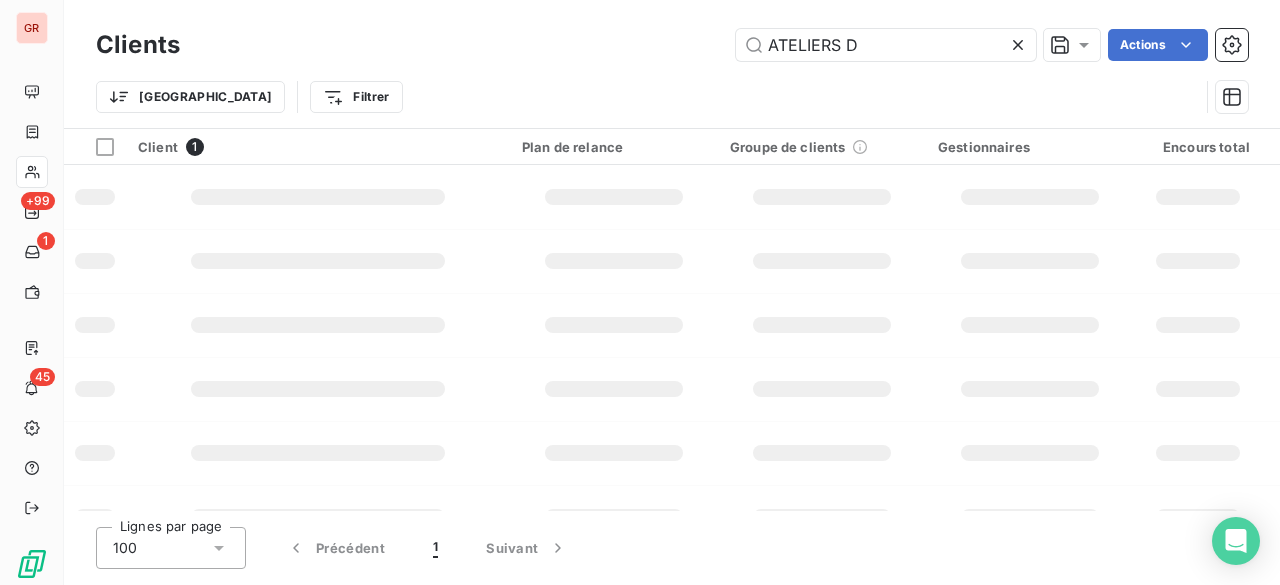 scroll, scrollTop: 0, scrollLeft: 0, axis: both 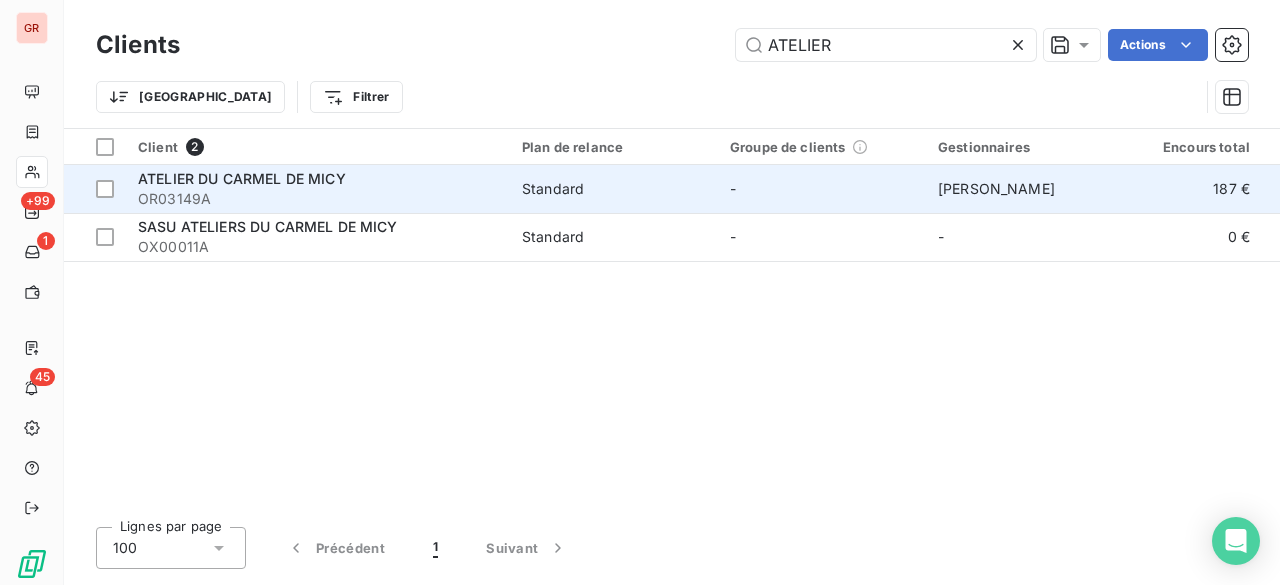 type on "ATELIER" 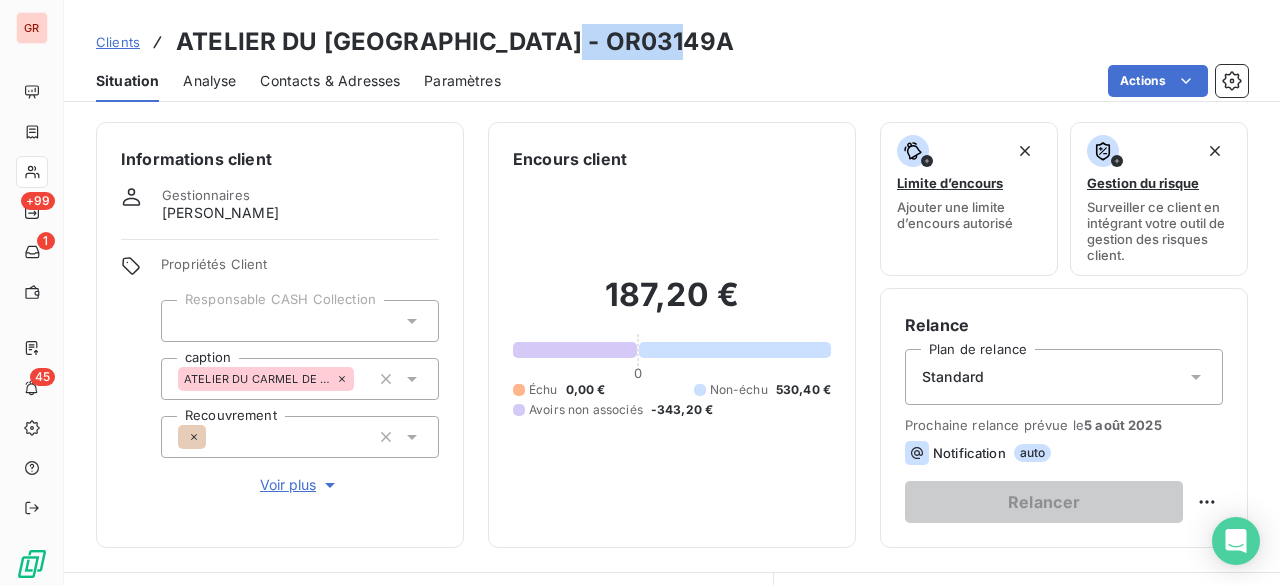 drag, startPoint x: 559, startPoint y: 34, endPoint x: 682, endPoint y: 39, distance: 123.101585 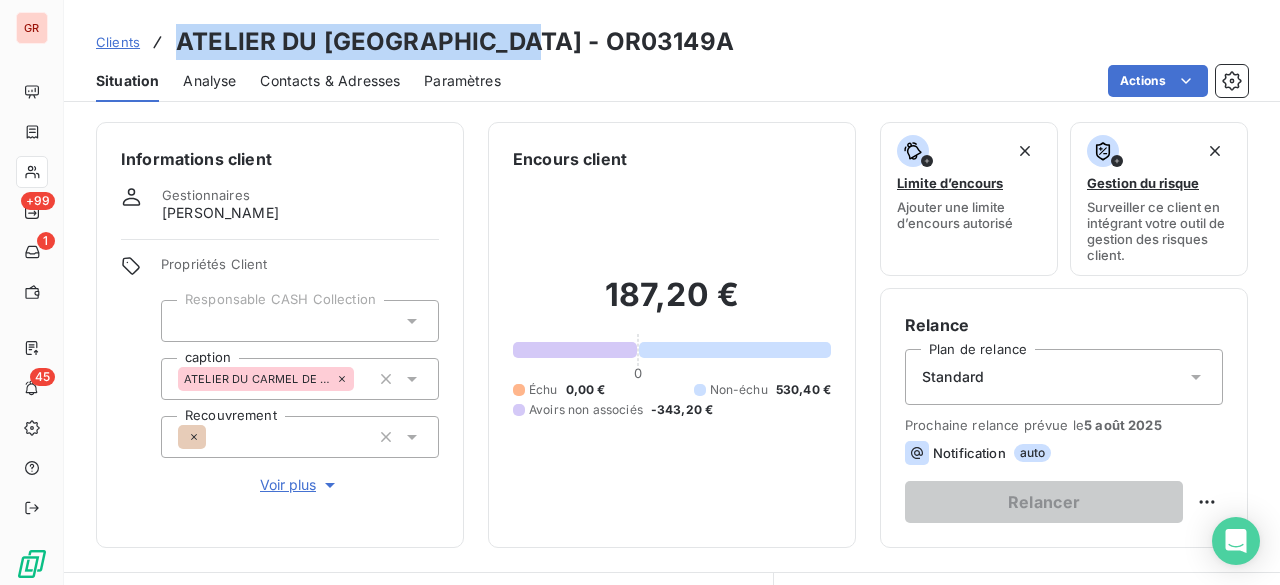 drag, startPoint x: 174, startPoint y: 37, endPoint x: 526, endPoint y: 48, distance: 352.17184 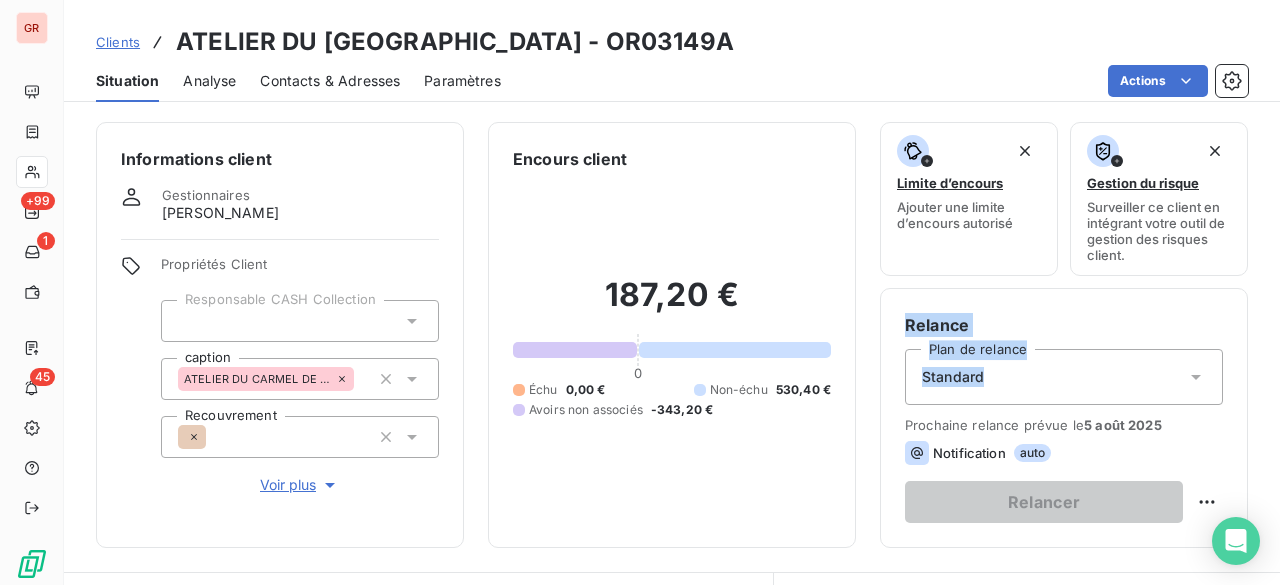 drag, startPoint x: 1266, startPoint y: 255, endPoint x: 1278, endPoint y: 349, distance: 94.76286 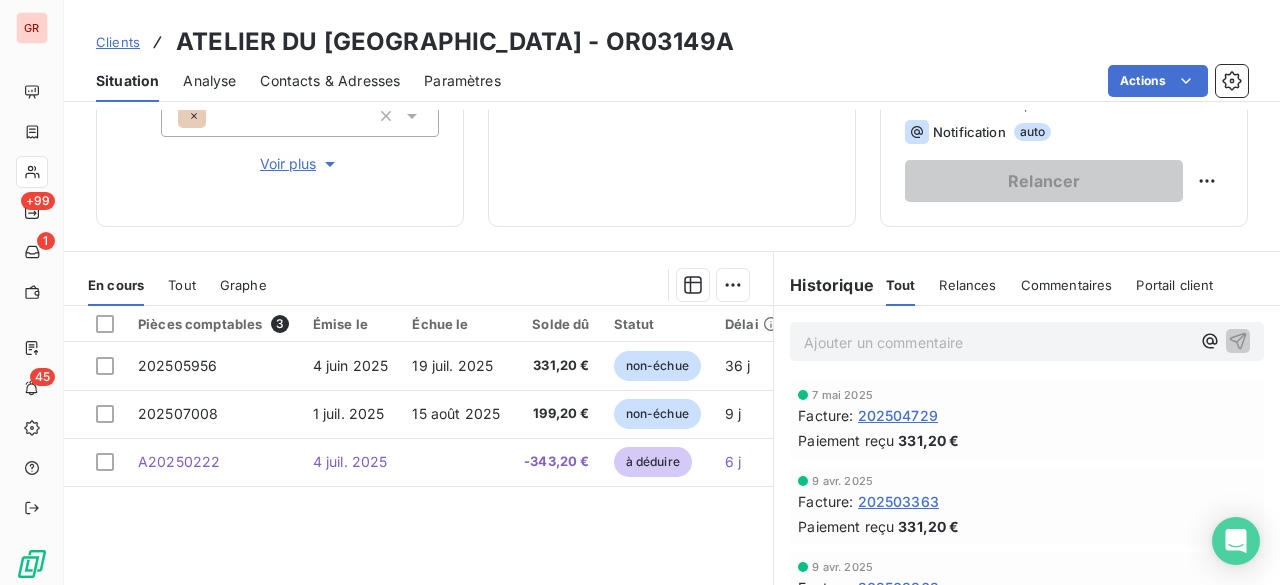 scroll, scrollTop: 322, scrollLeft: 0, axis: vertical 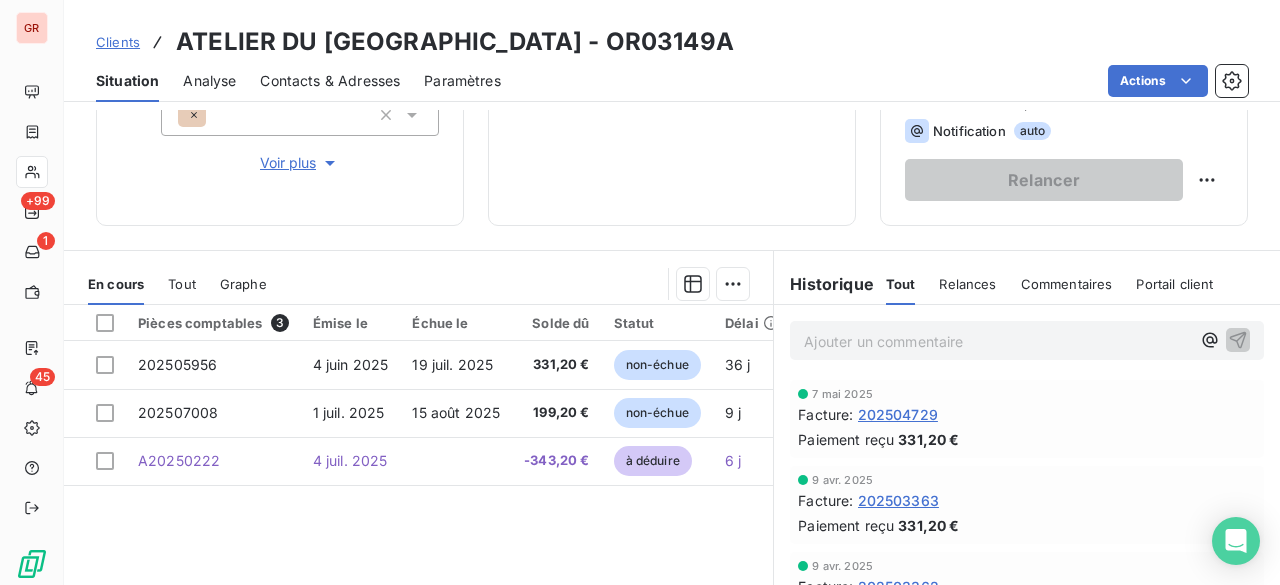 click on "ATELIER DU [GEOGRAPHIC_DATA] - OR03149A" at bounding box center [455, 42] 